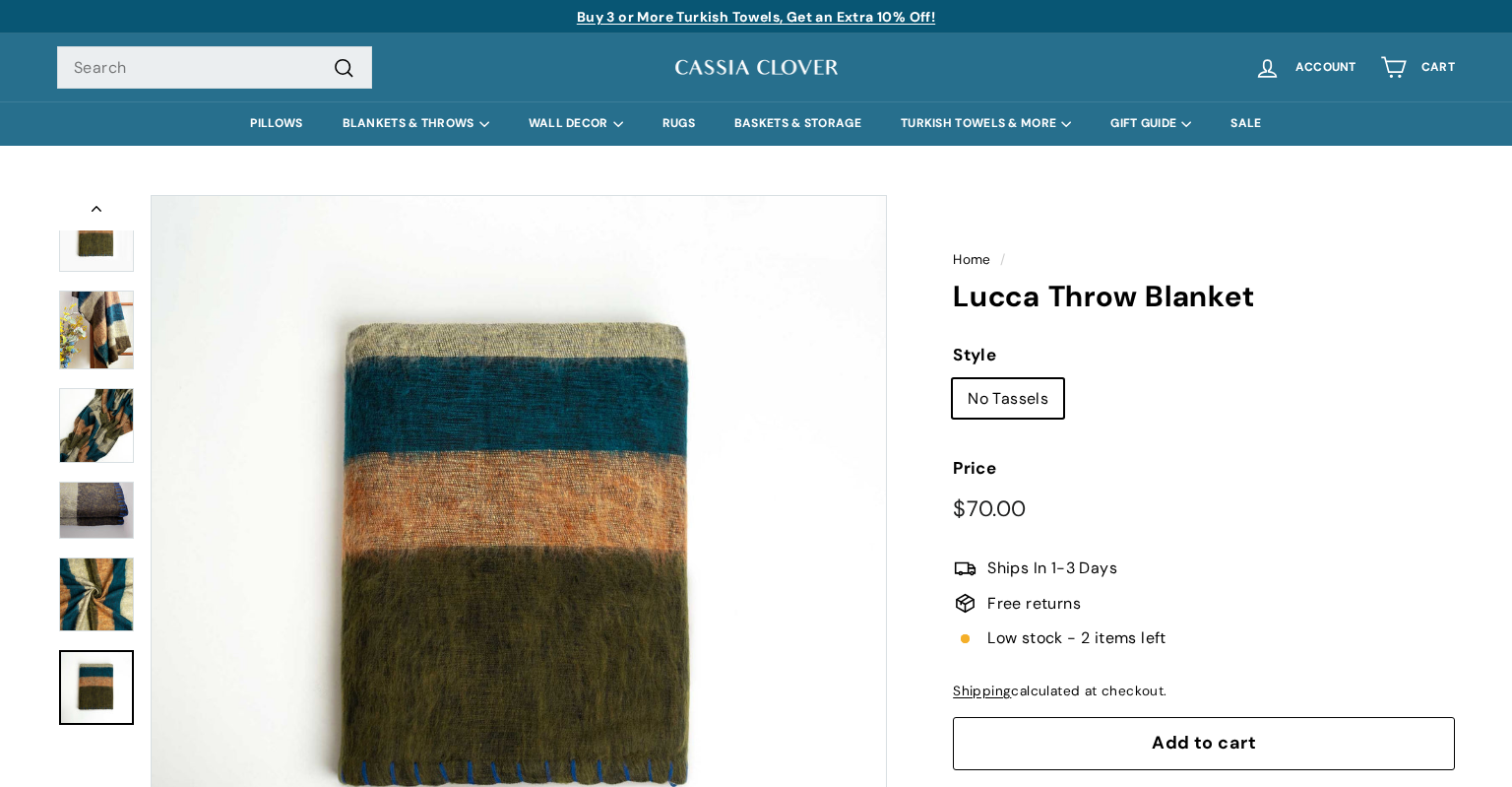 scroll, scrollTop: 0, scrollLeft: 0, axis: both 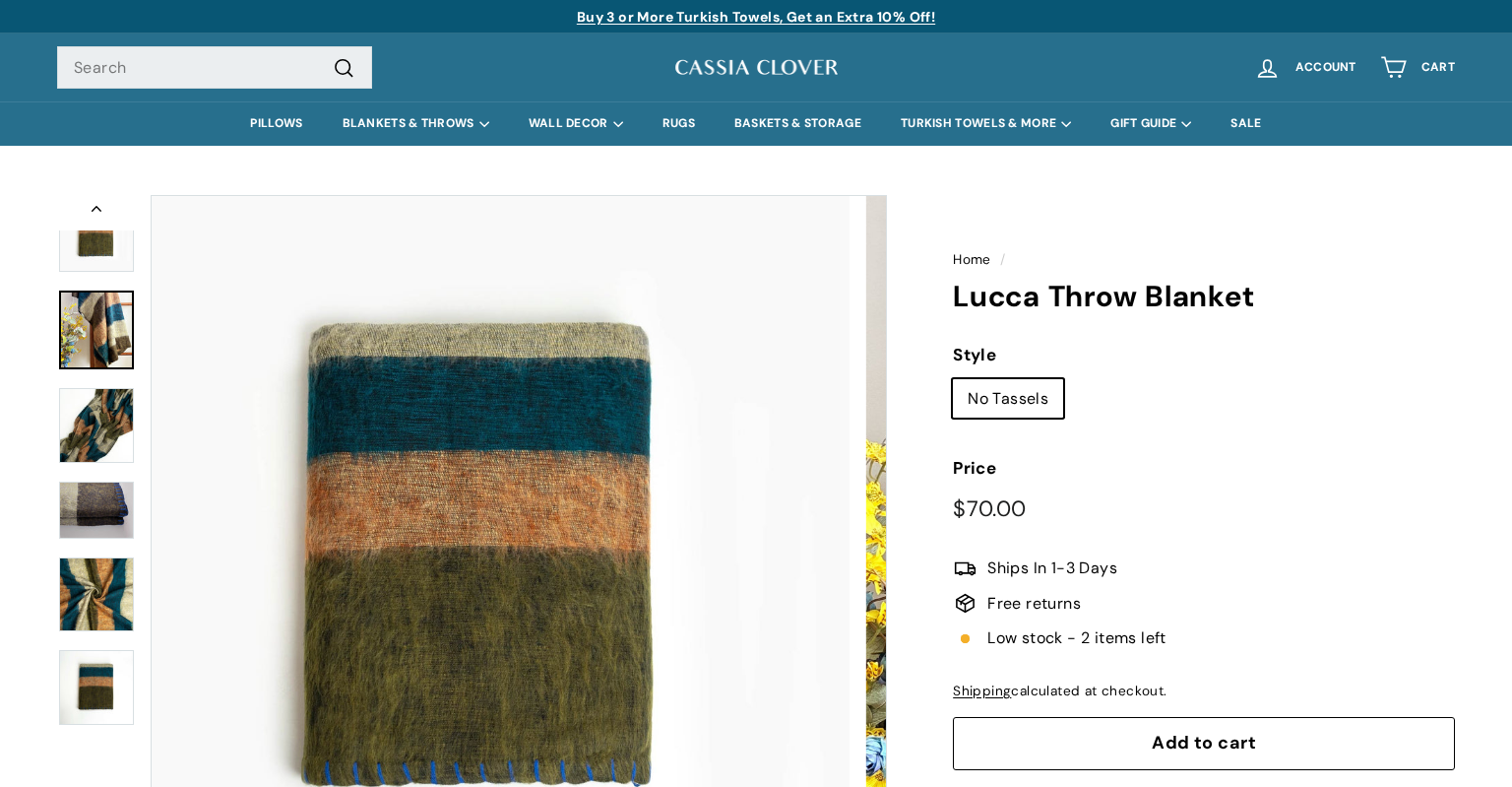 click at bounding box center (96, 330) 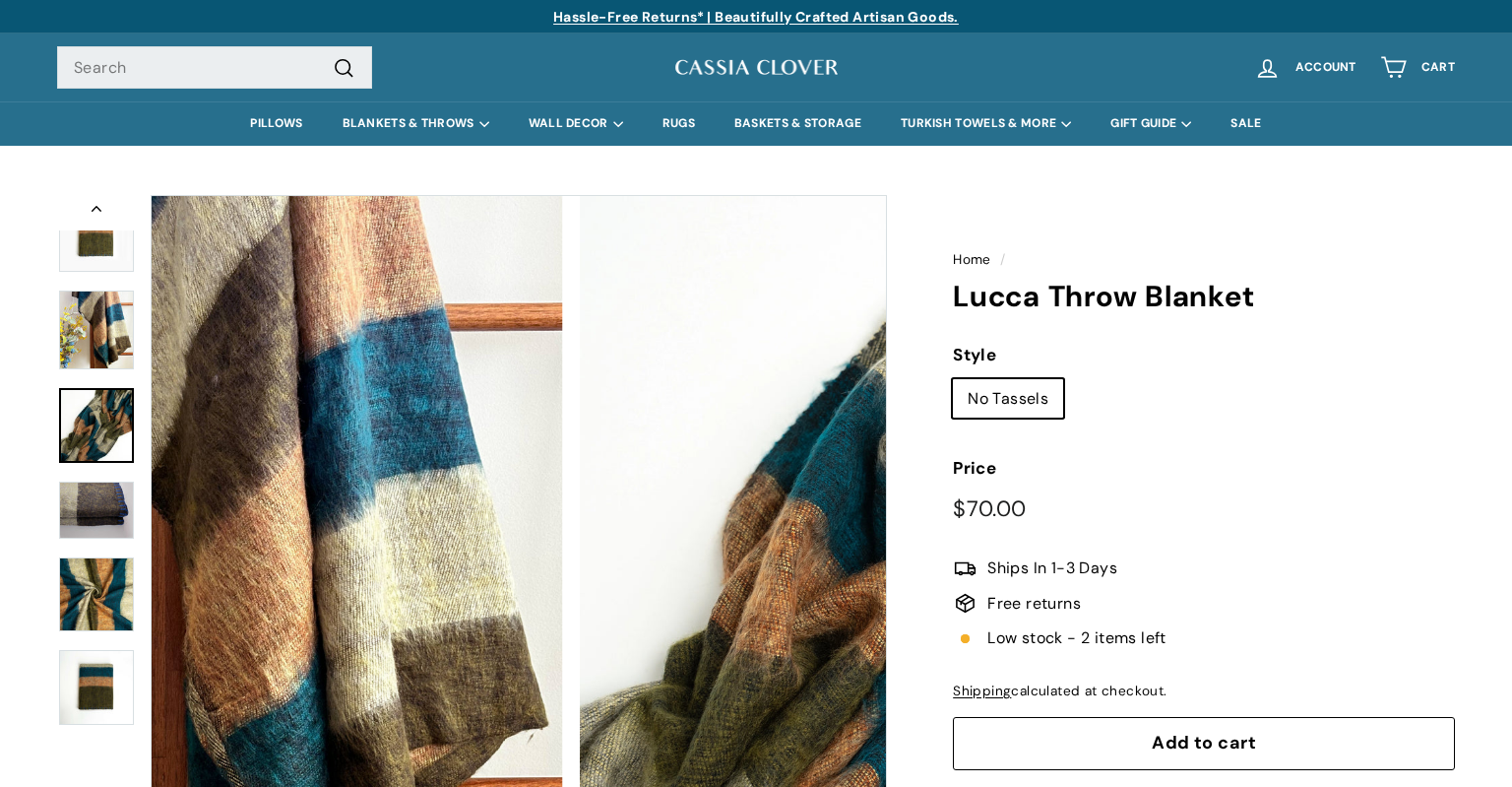 click at bounding box center [96, 426] 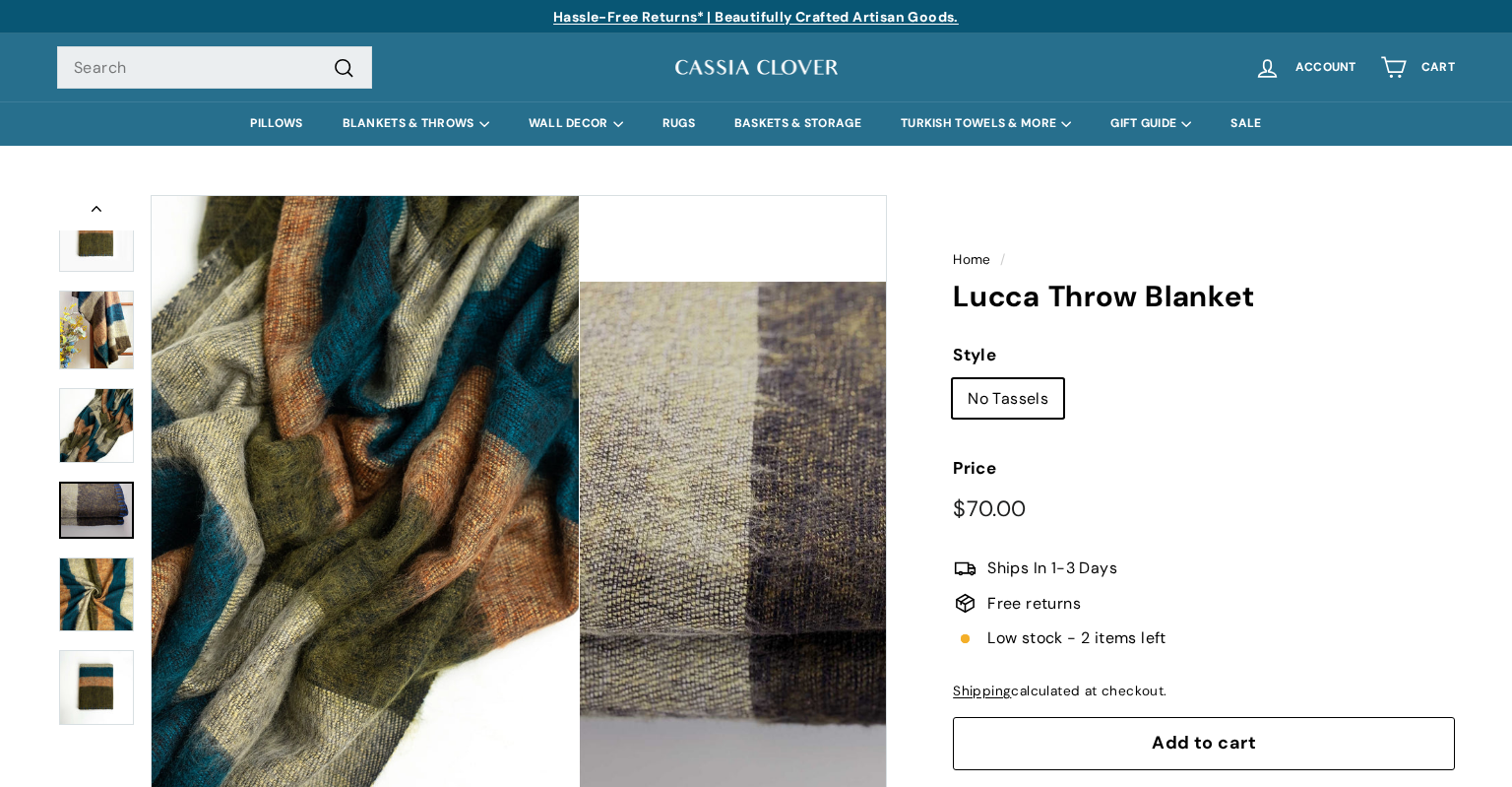 click at bounding box center (96, 510) 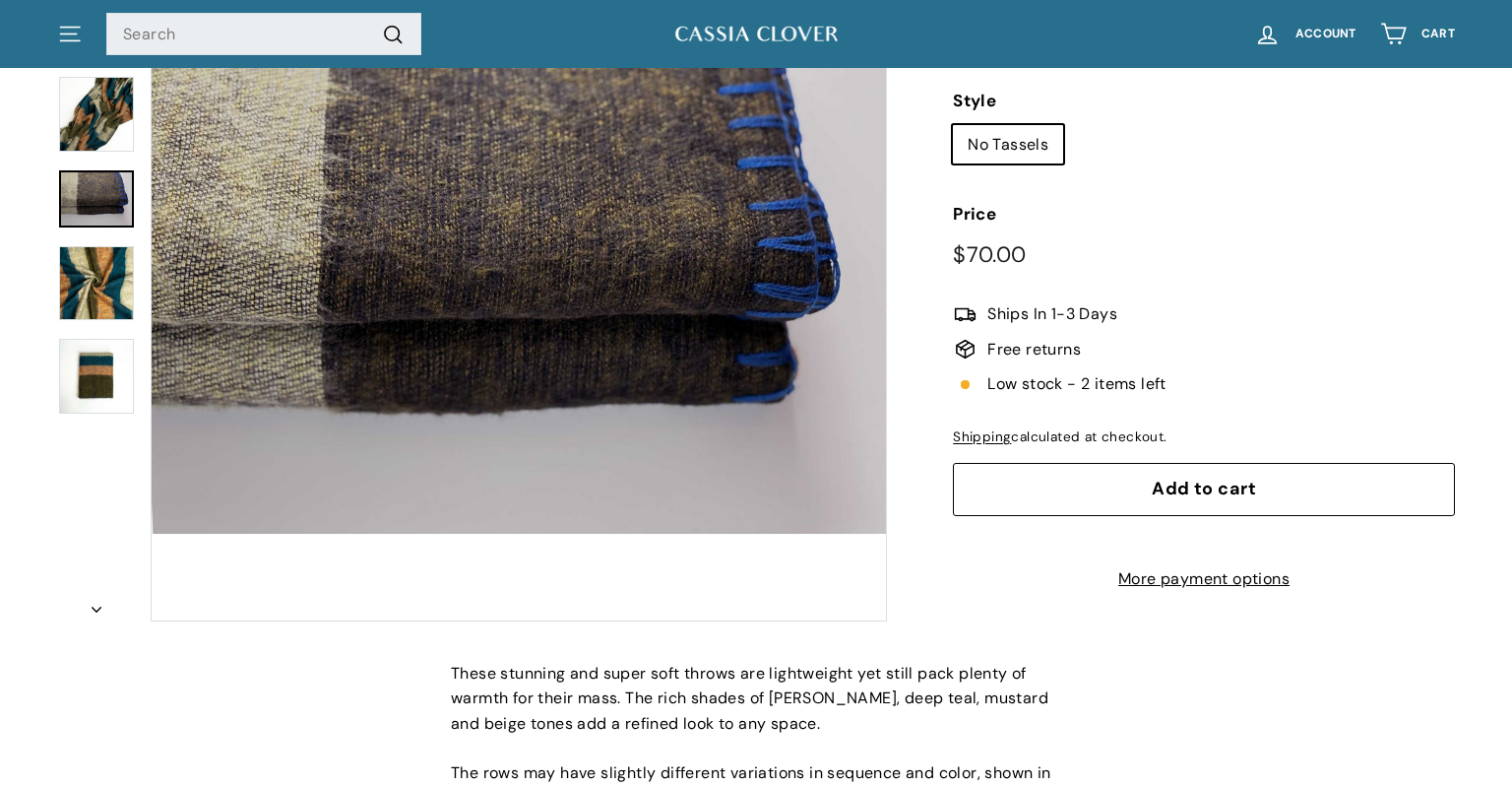 scroll, scrollTop: 0, scrollLeft: 0, axis: both 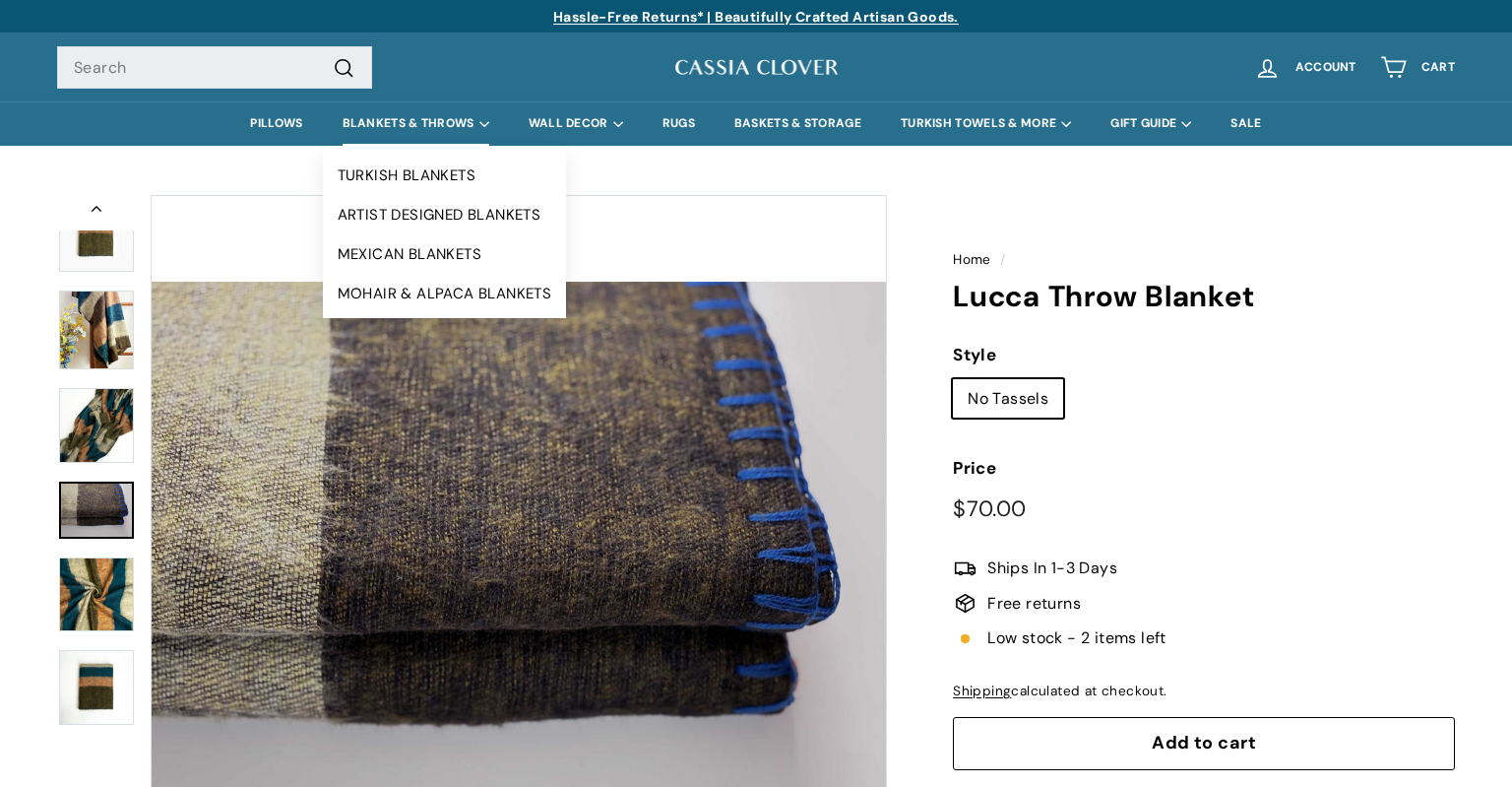 click on "BLANKETS & THROWS" at bounding box center (415, 123) 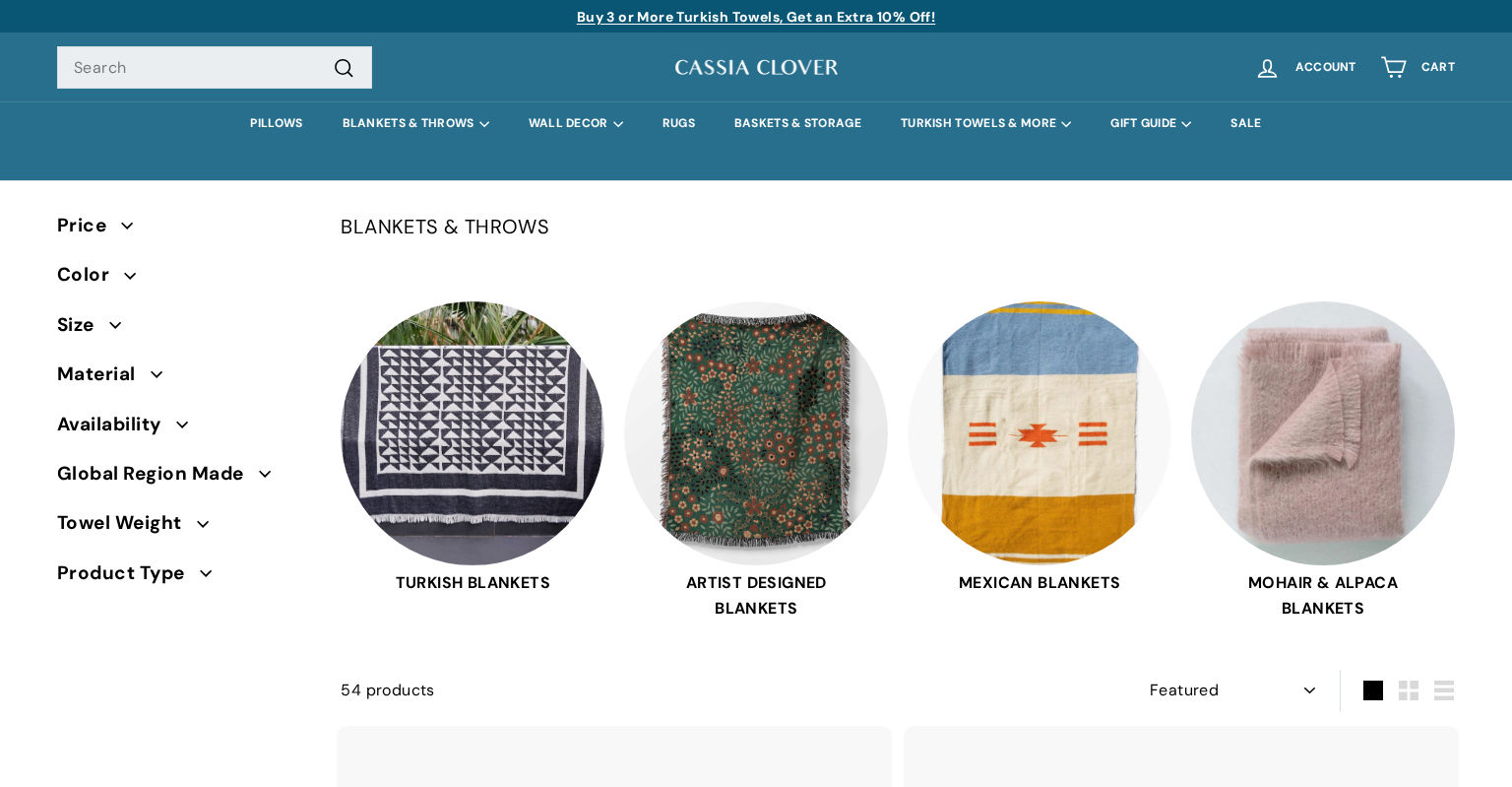 select on "manual" 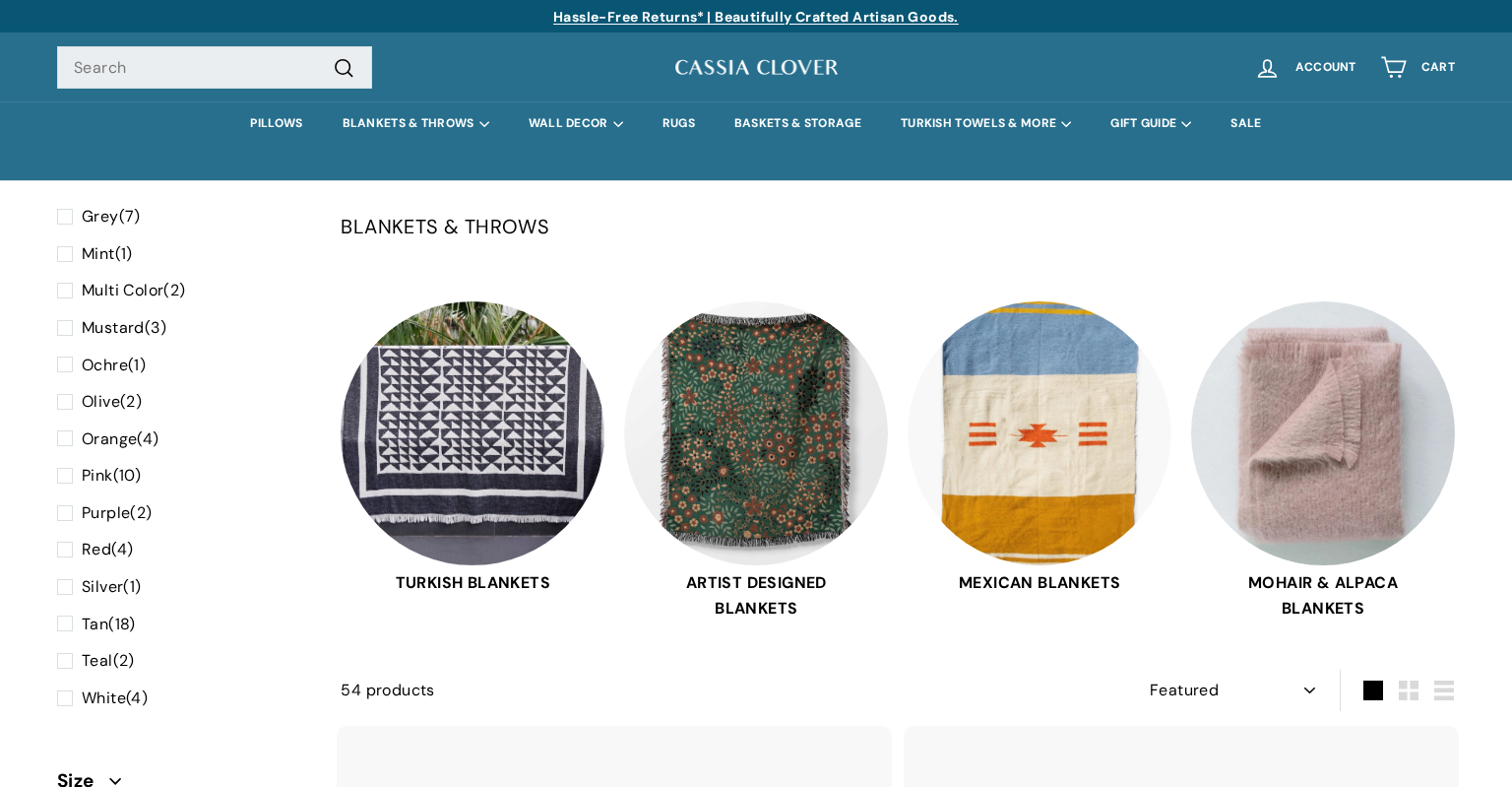 scroll, scrollTop: 492, scrollLeft: 0, axis: vertical 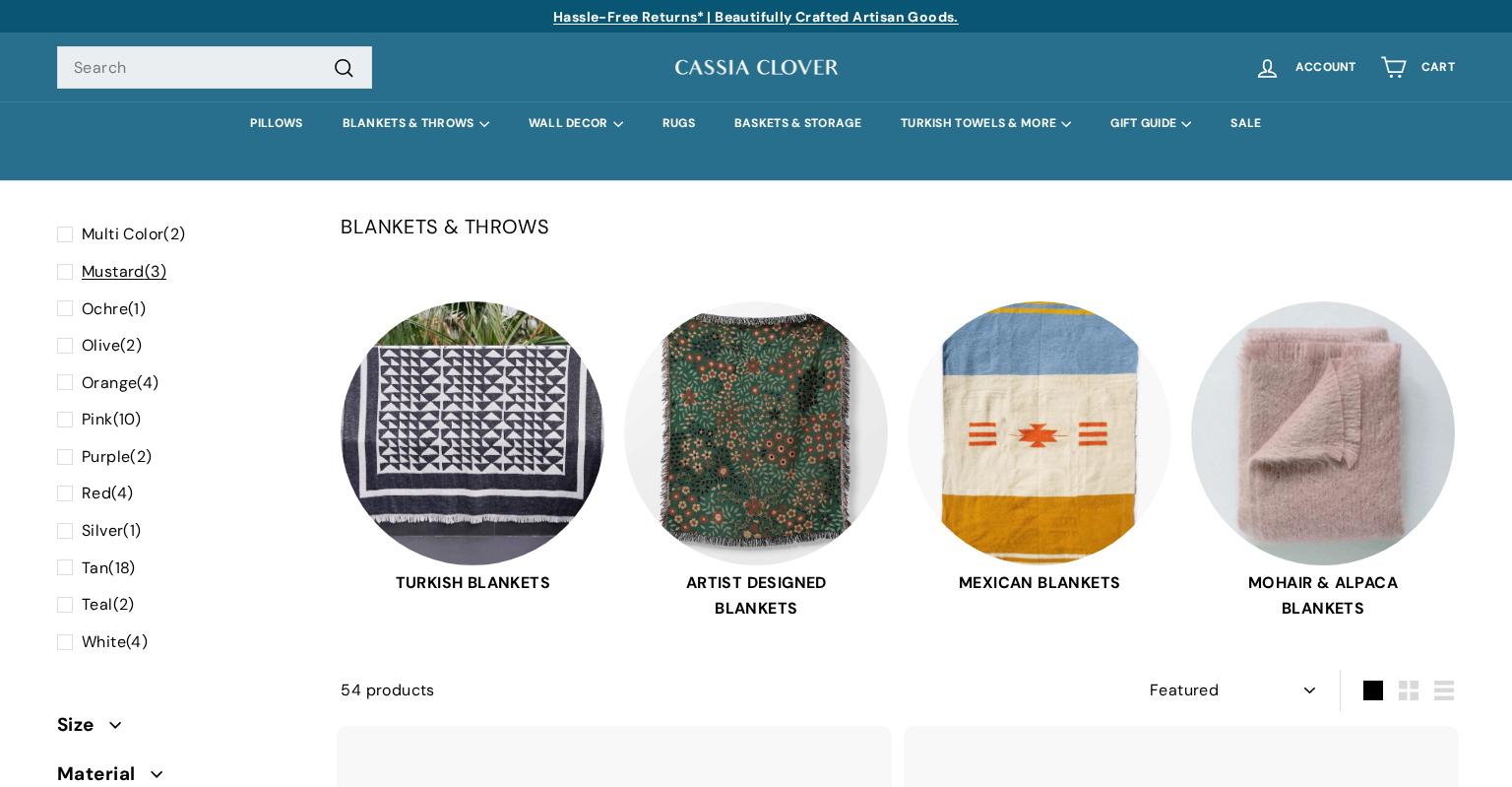 click at bounding box center (69, 272) 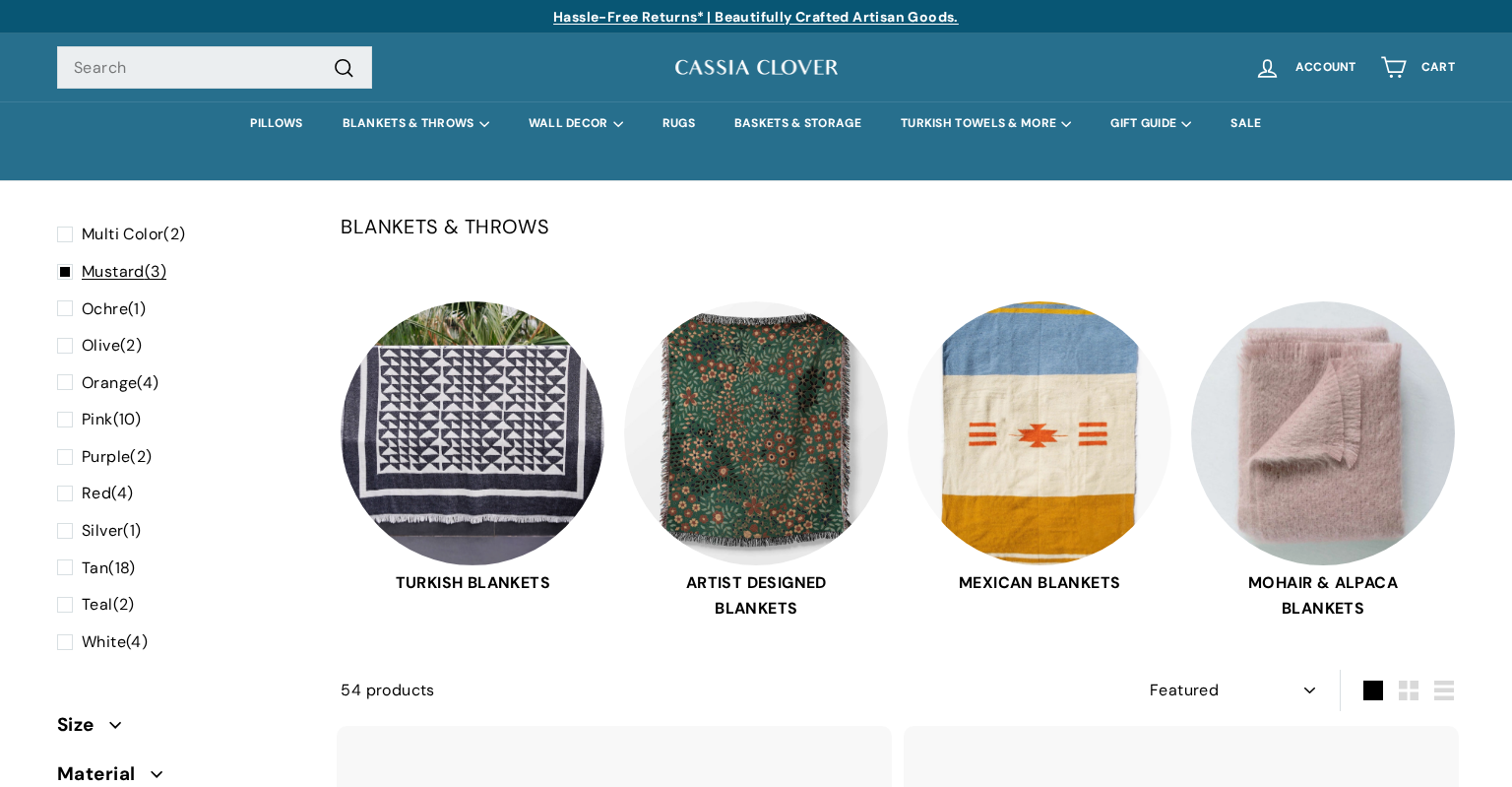scroll, scrollTop: 51, scrollLeft: 0, axis: vertical 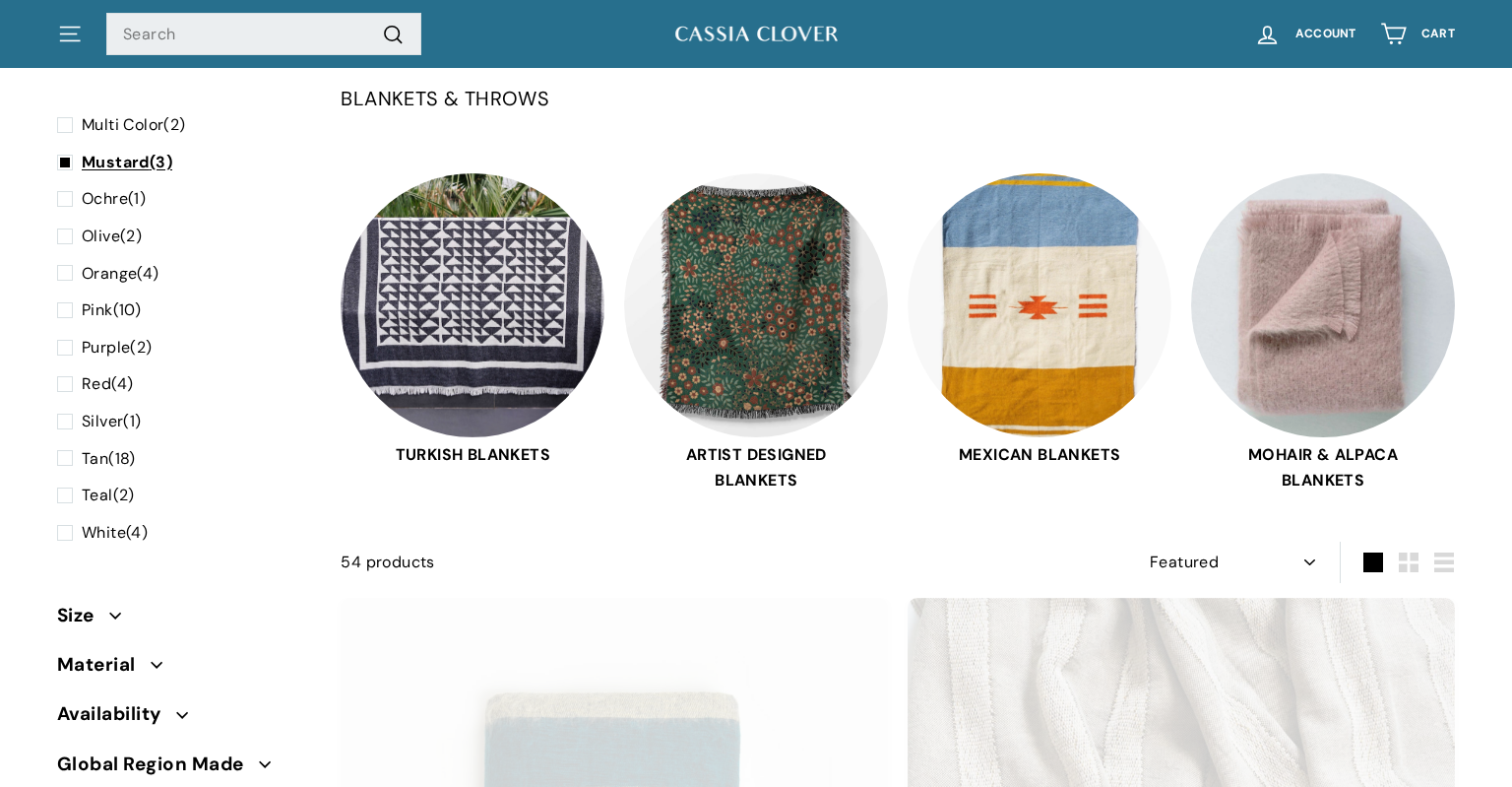 select on "manual" 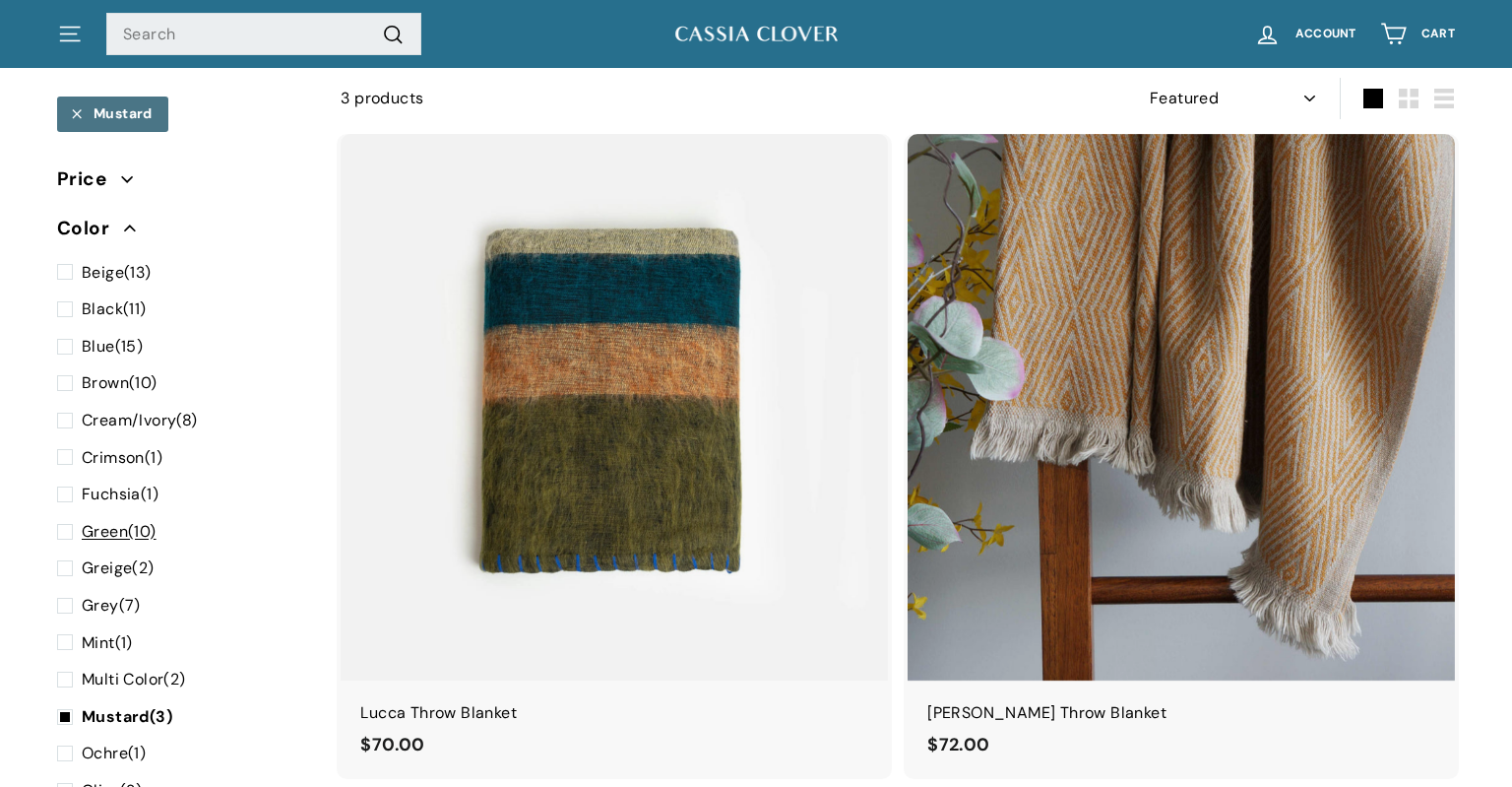 scroll, scrollTop: 127, scrollLeft: 0, axis: vertical 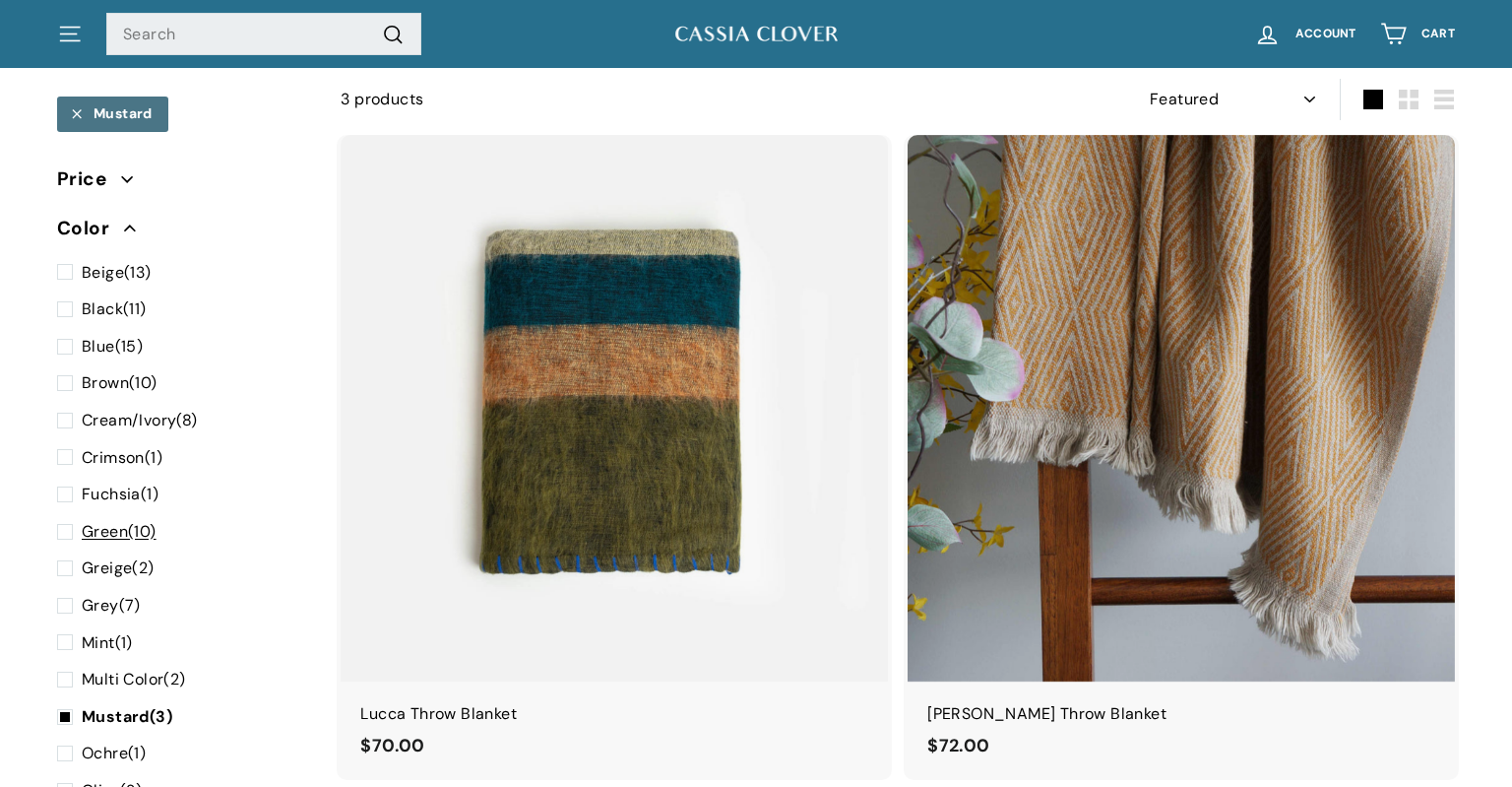 click at bounding box center [69, 532] 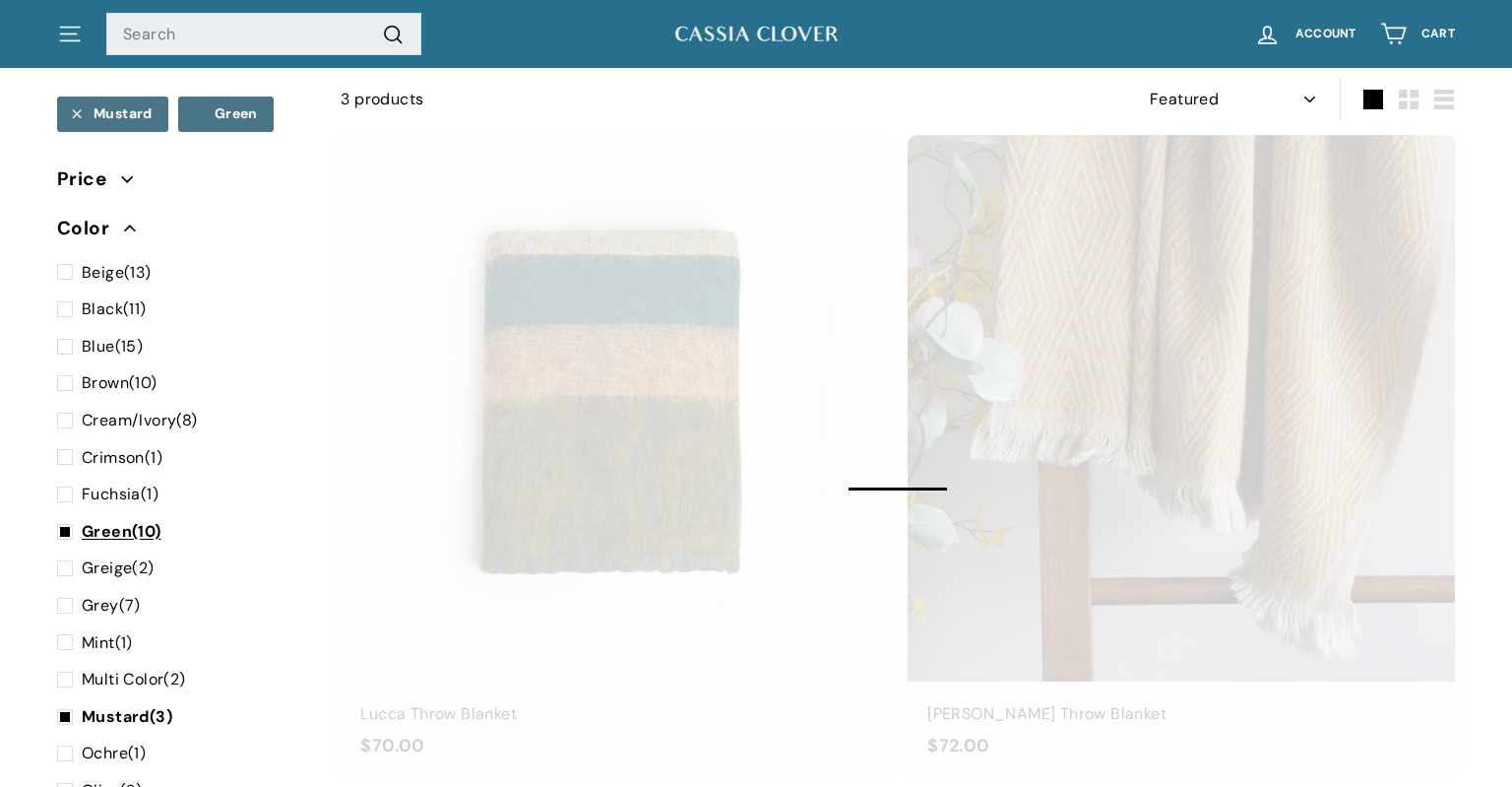 select on "manual" 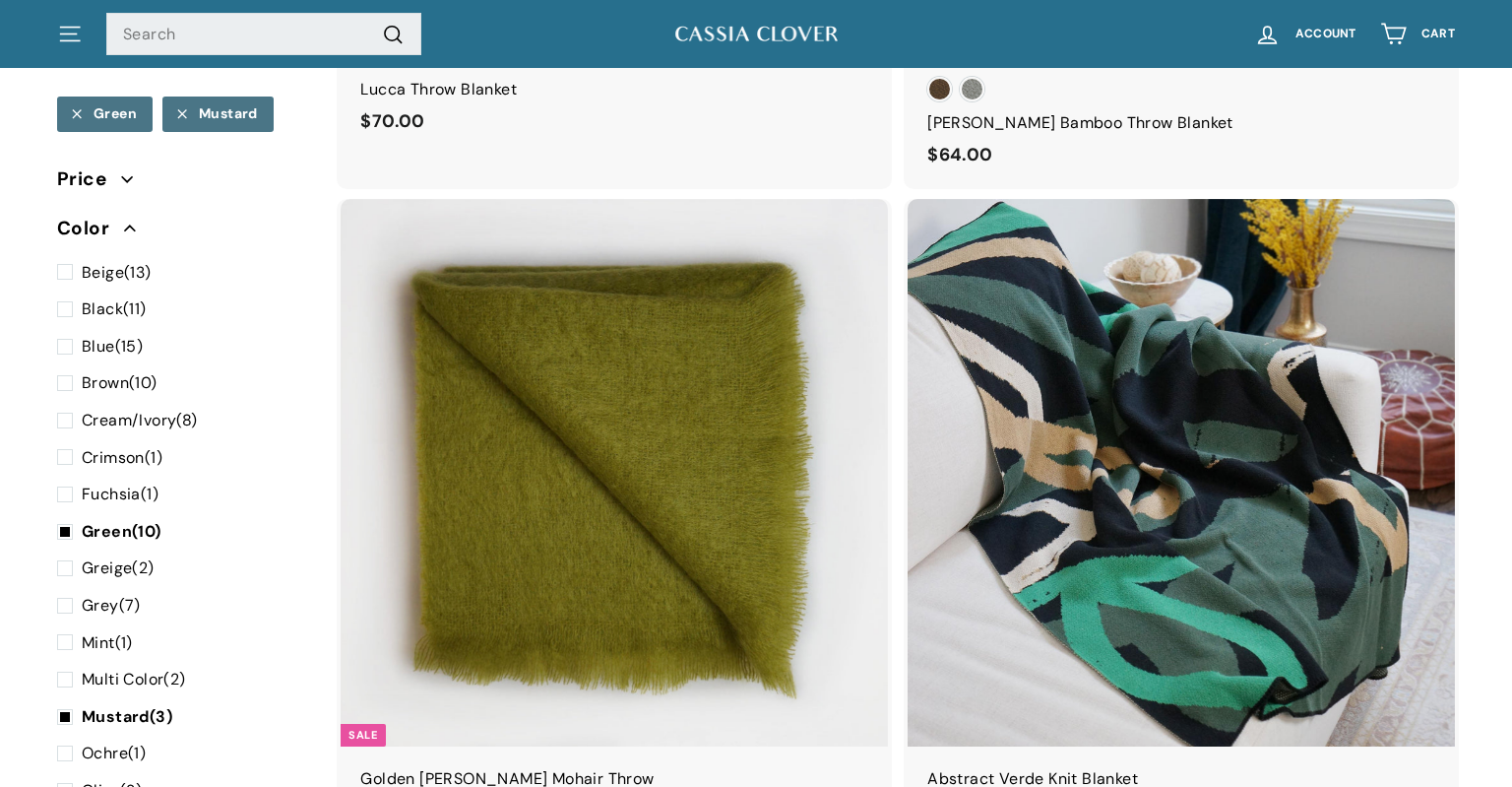 scroll, scrollTop: 1064, scrollLeft: 0, axis: vertical 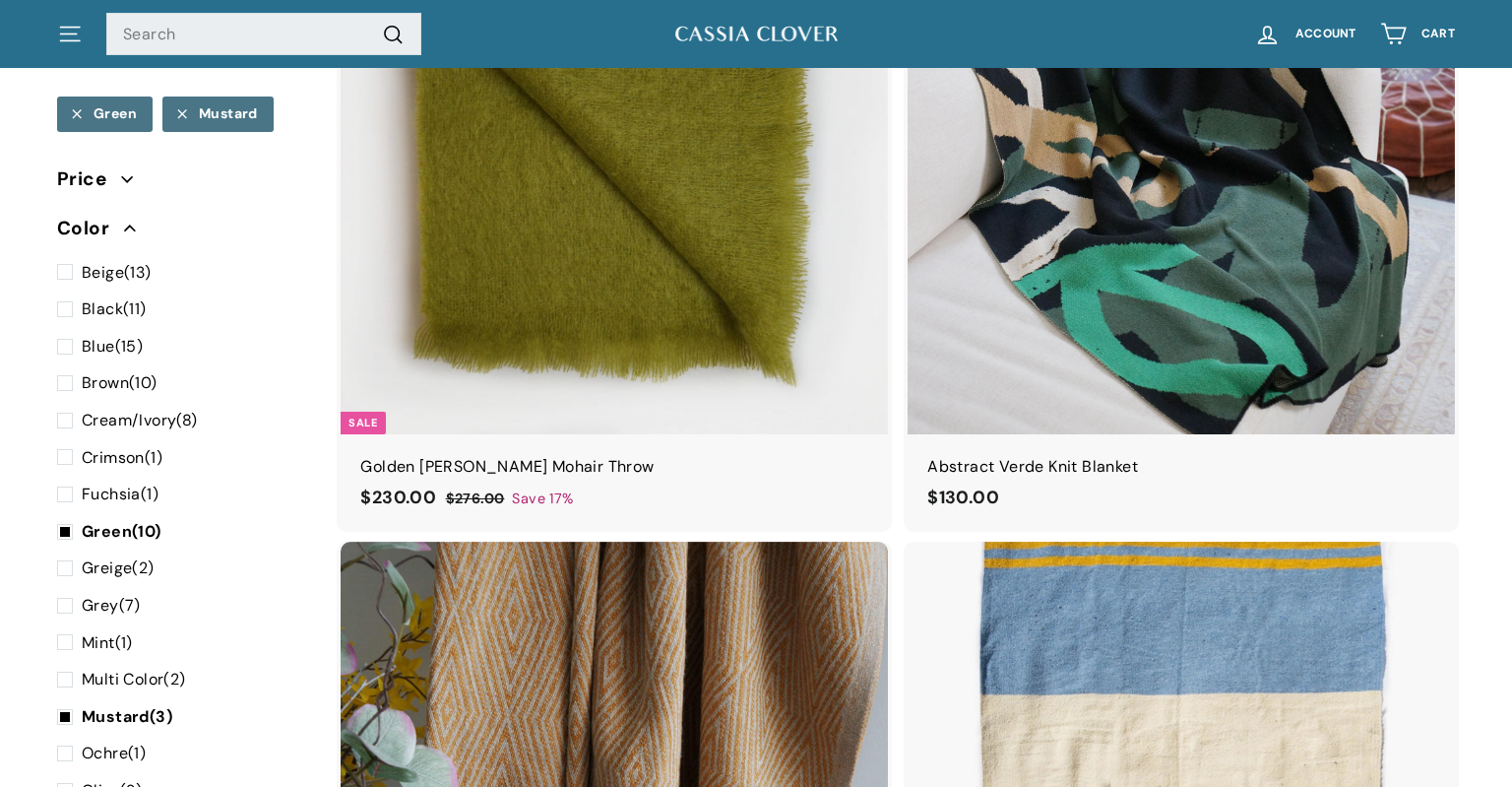 click 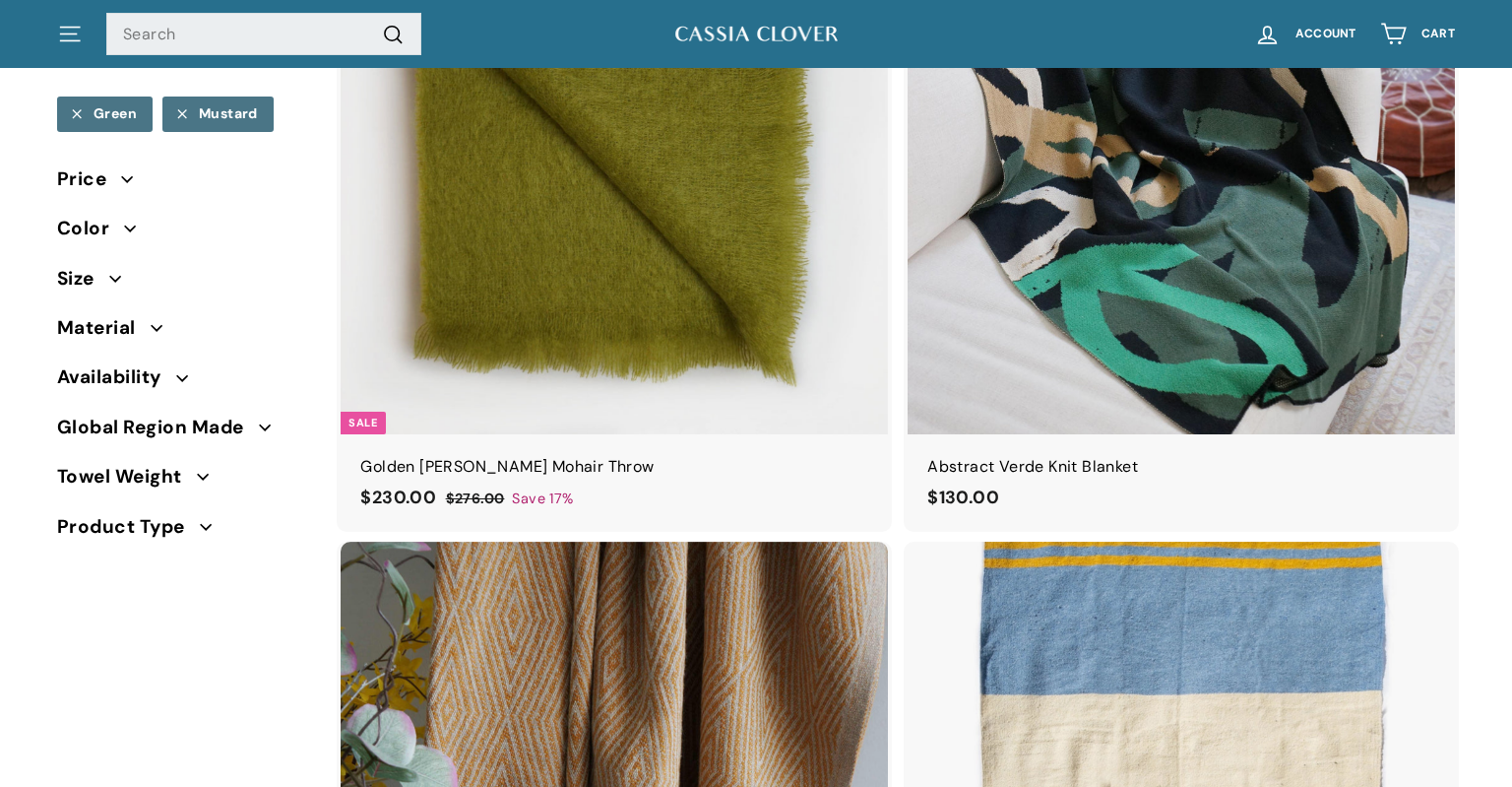 click 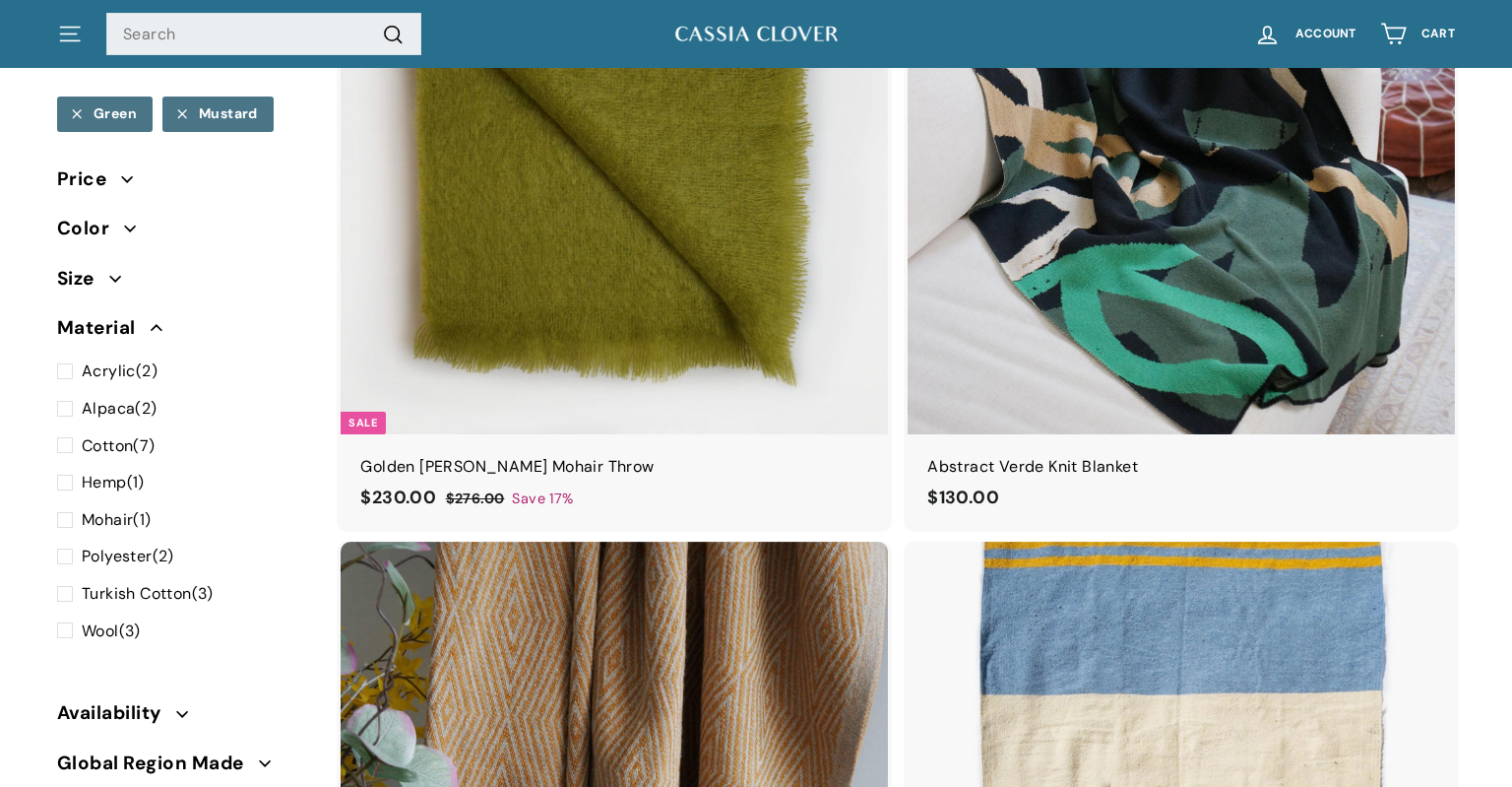 click 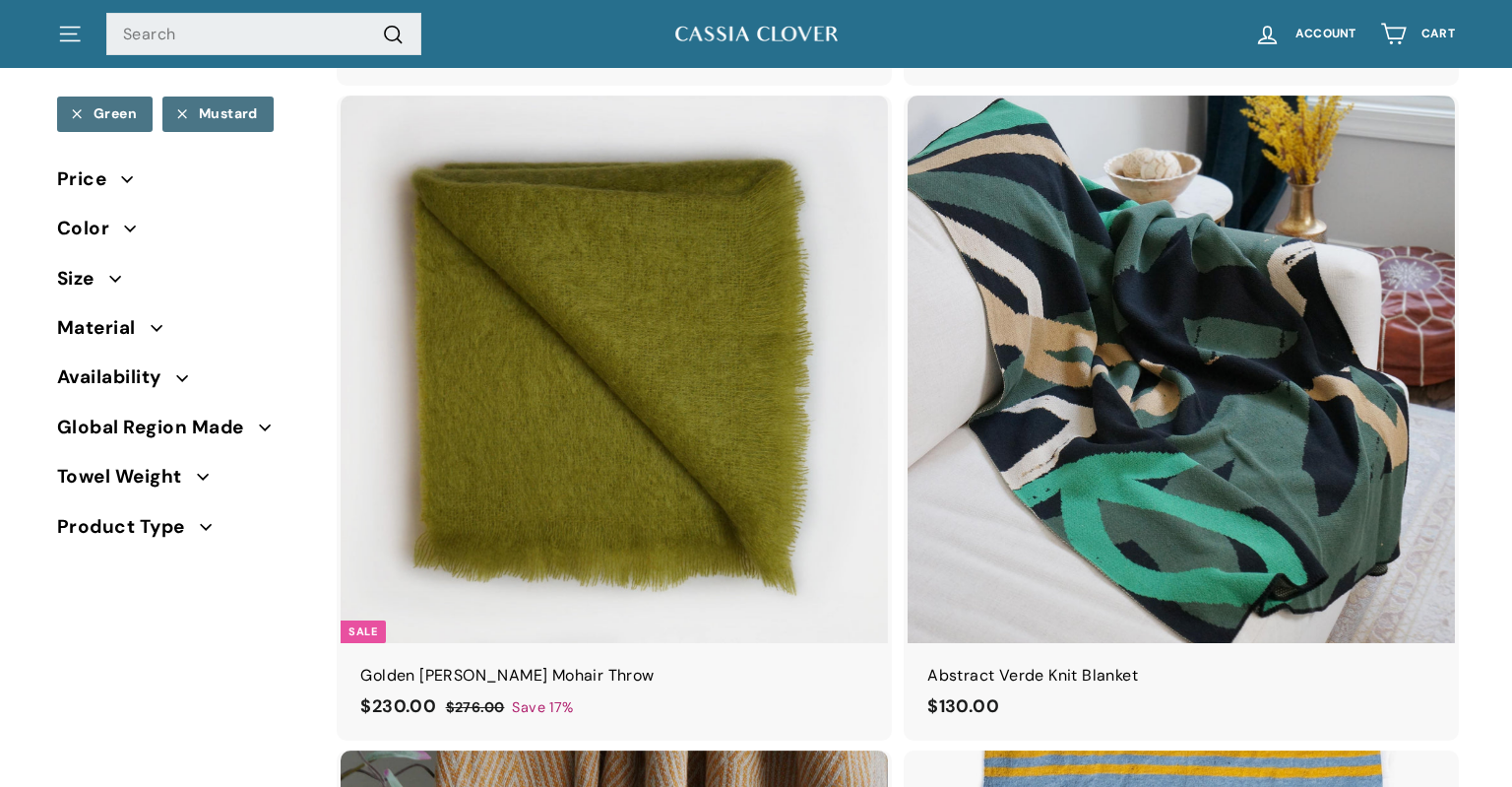 scroll, scrollTop: 959, scrollLeft: 0, axis: vertical 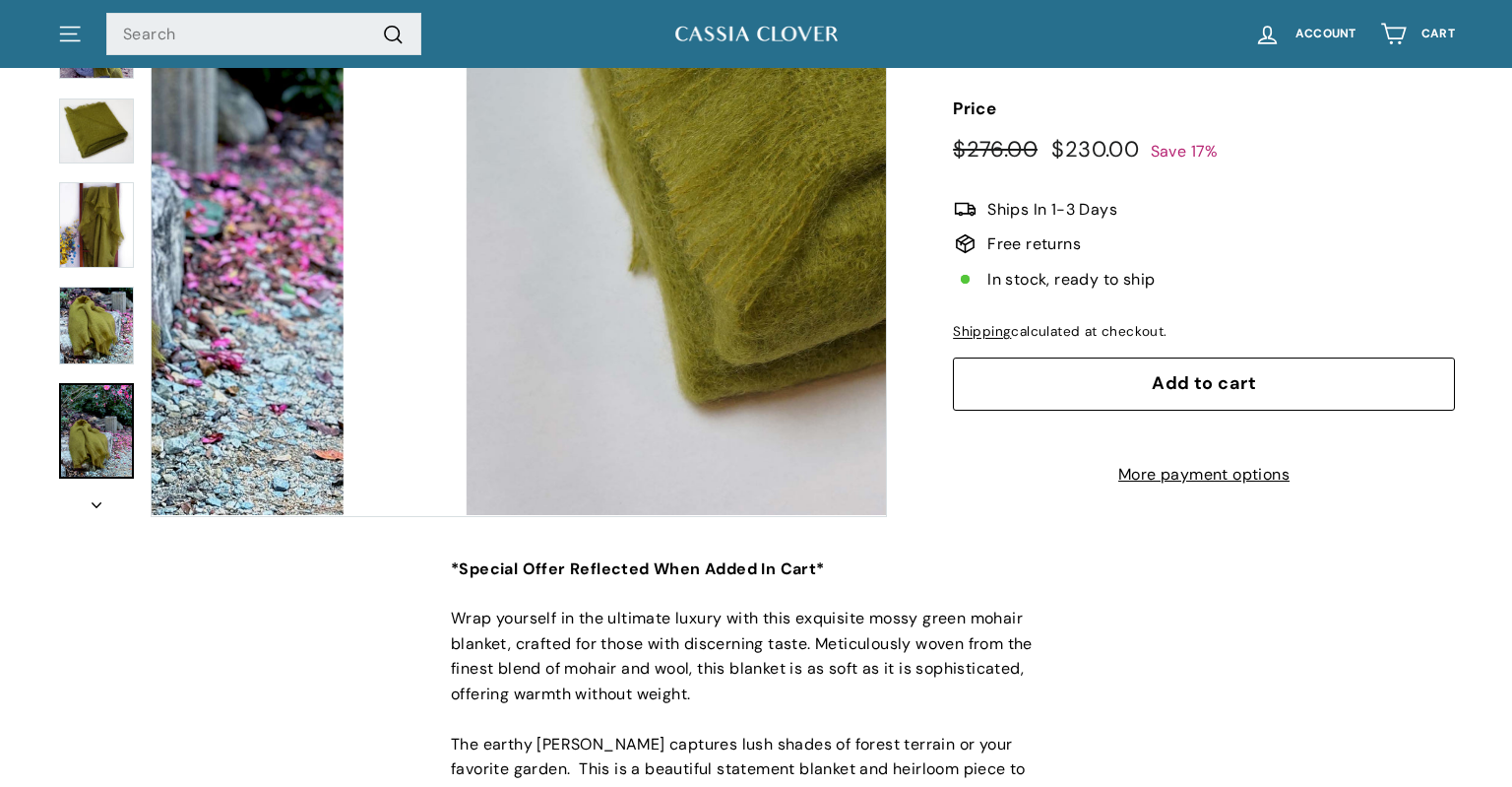 click at bounding box center (96, 430) 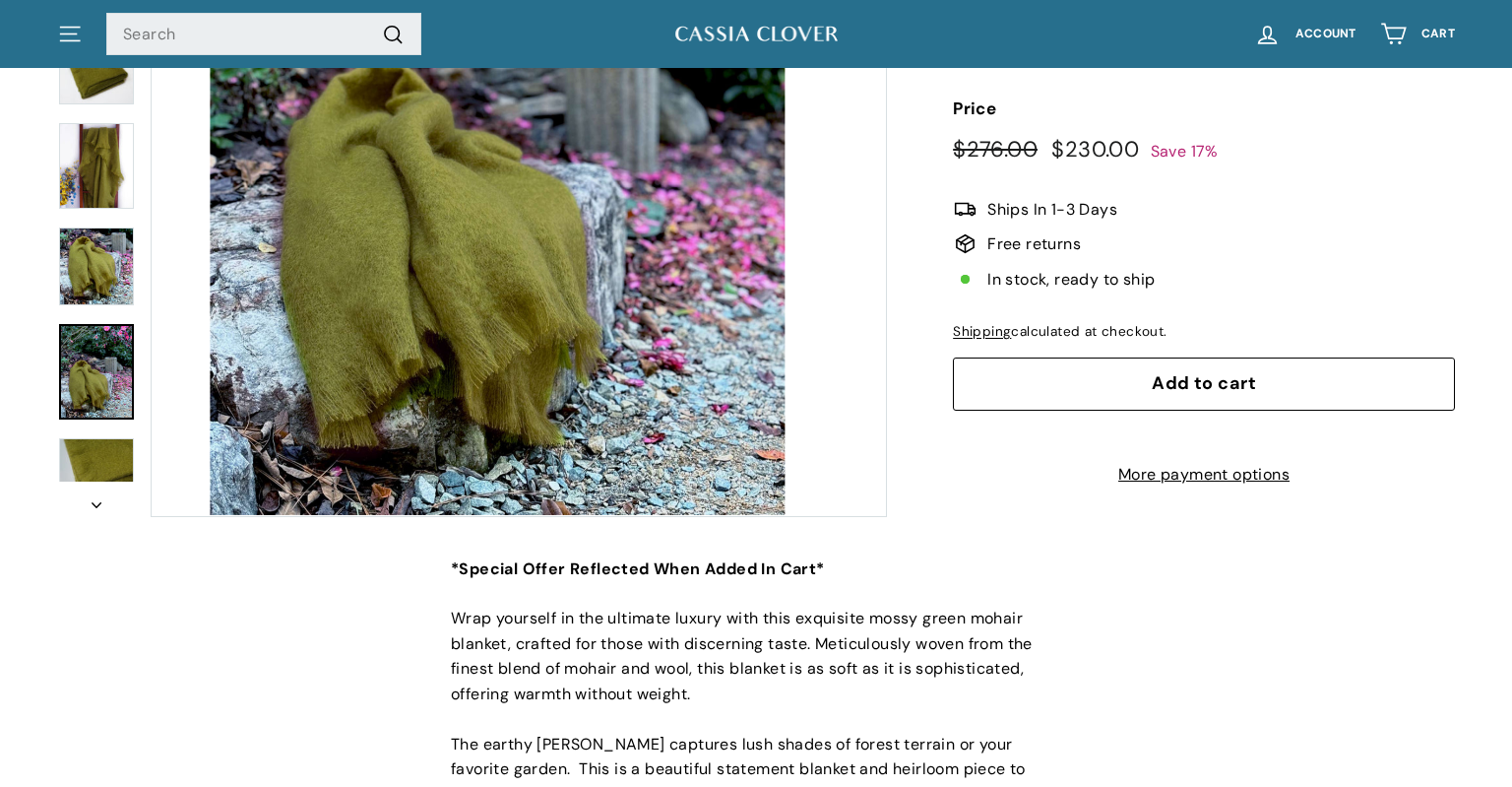 scroll, scrollTop: 68, scrollLeft: 0, axis: vertical 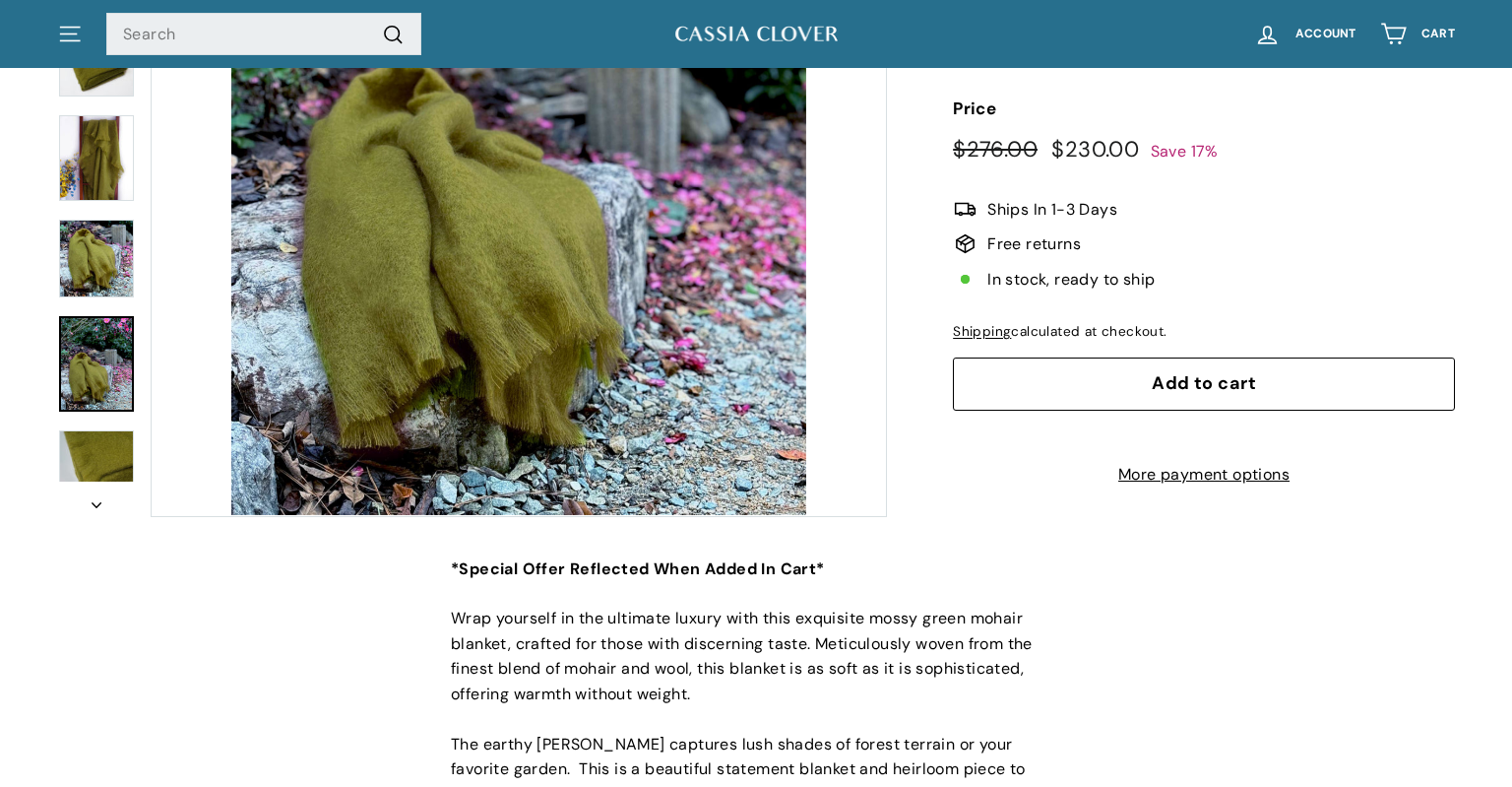 click on "icon-chevron" at bounding box center (96, 499) 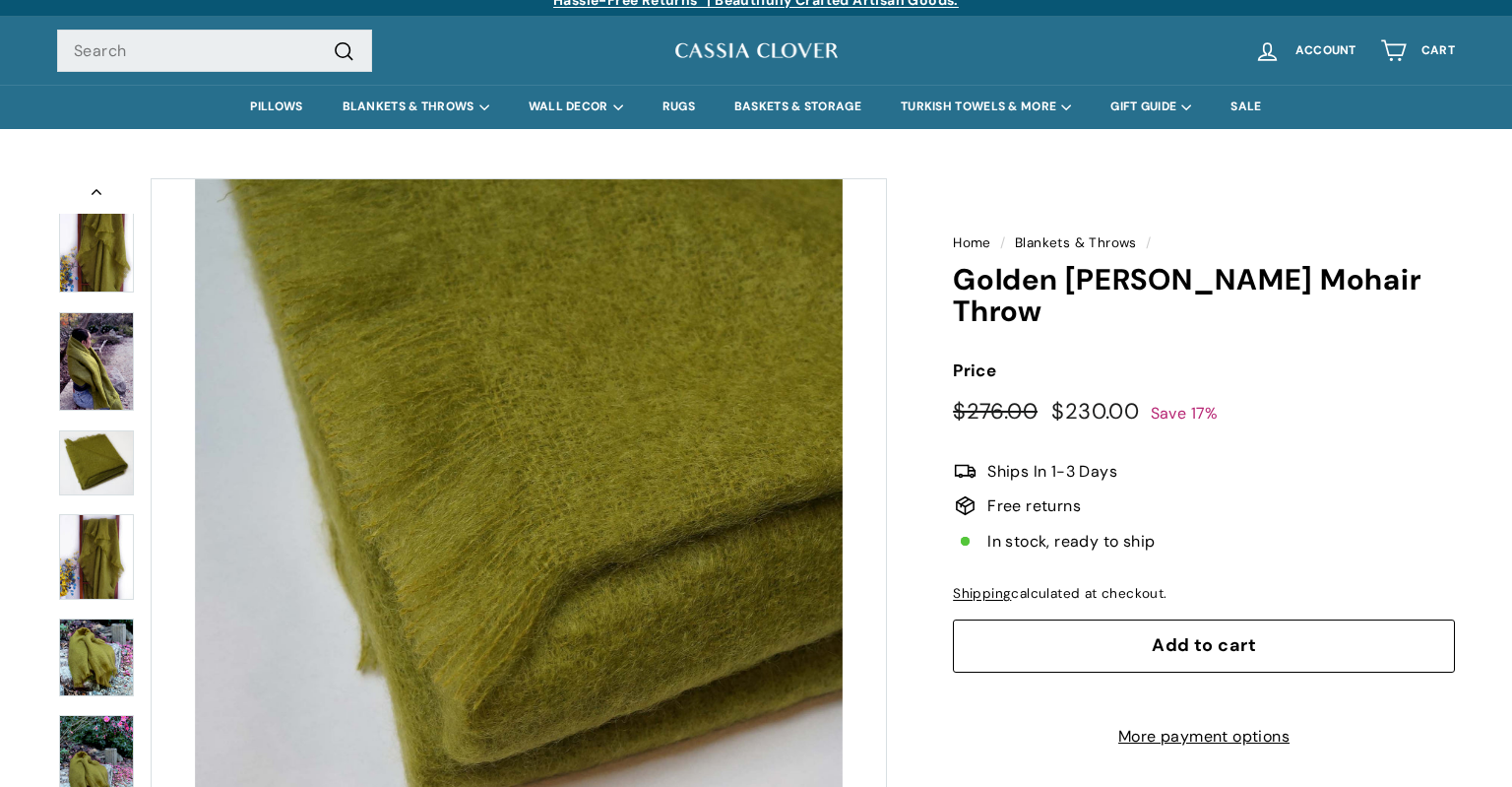 scroll, scrollTop: 0, scrollLeft: 0, axis: both 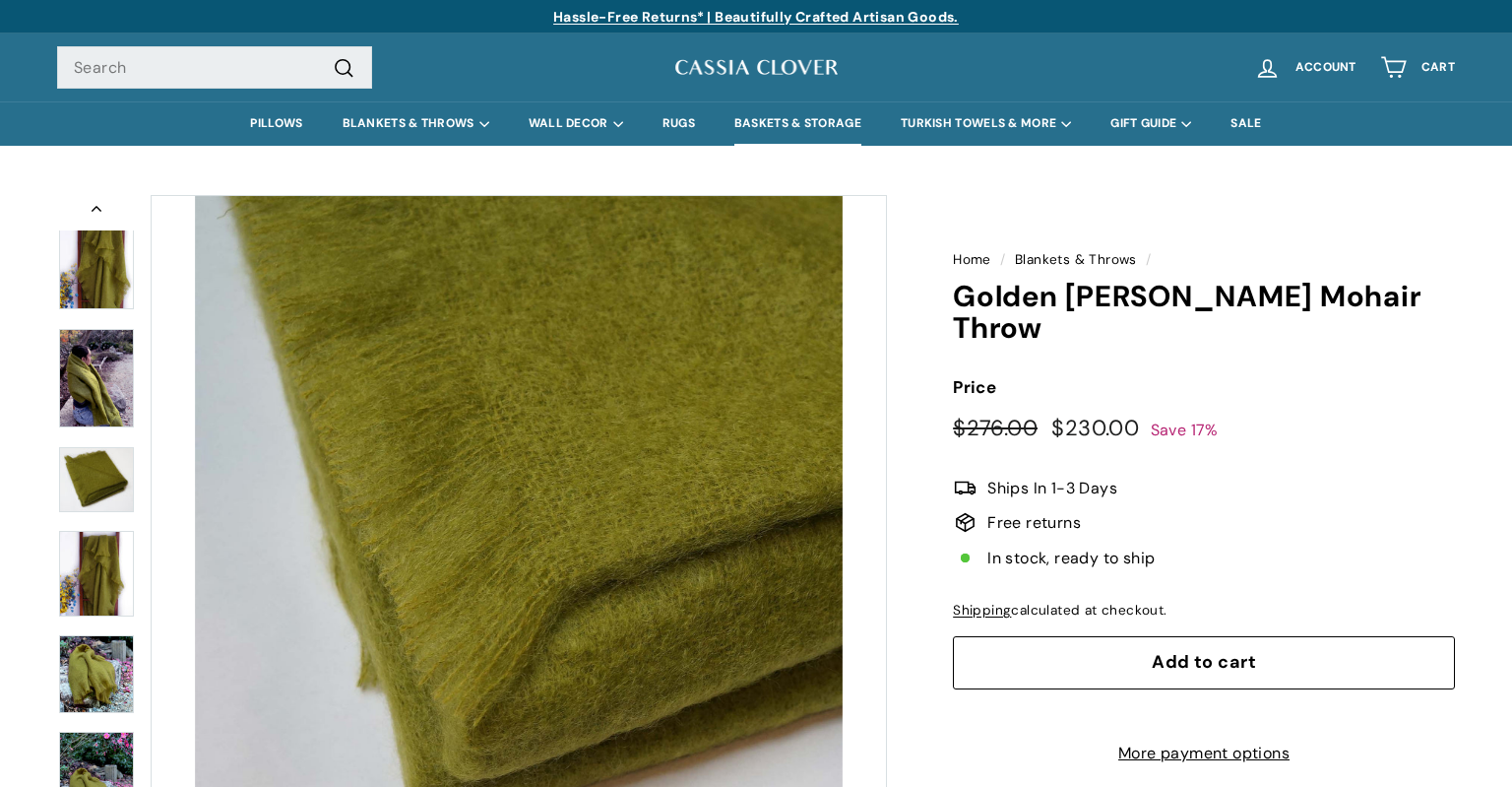 click on "BASKETS & STORAGE" at bounding box center (797, 123) 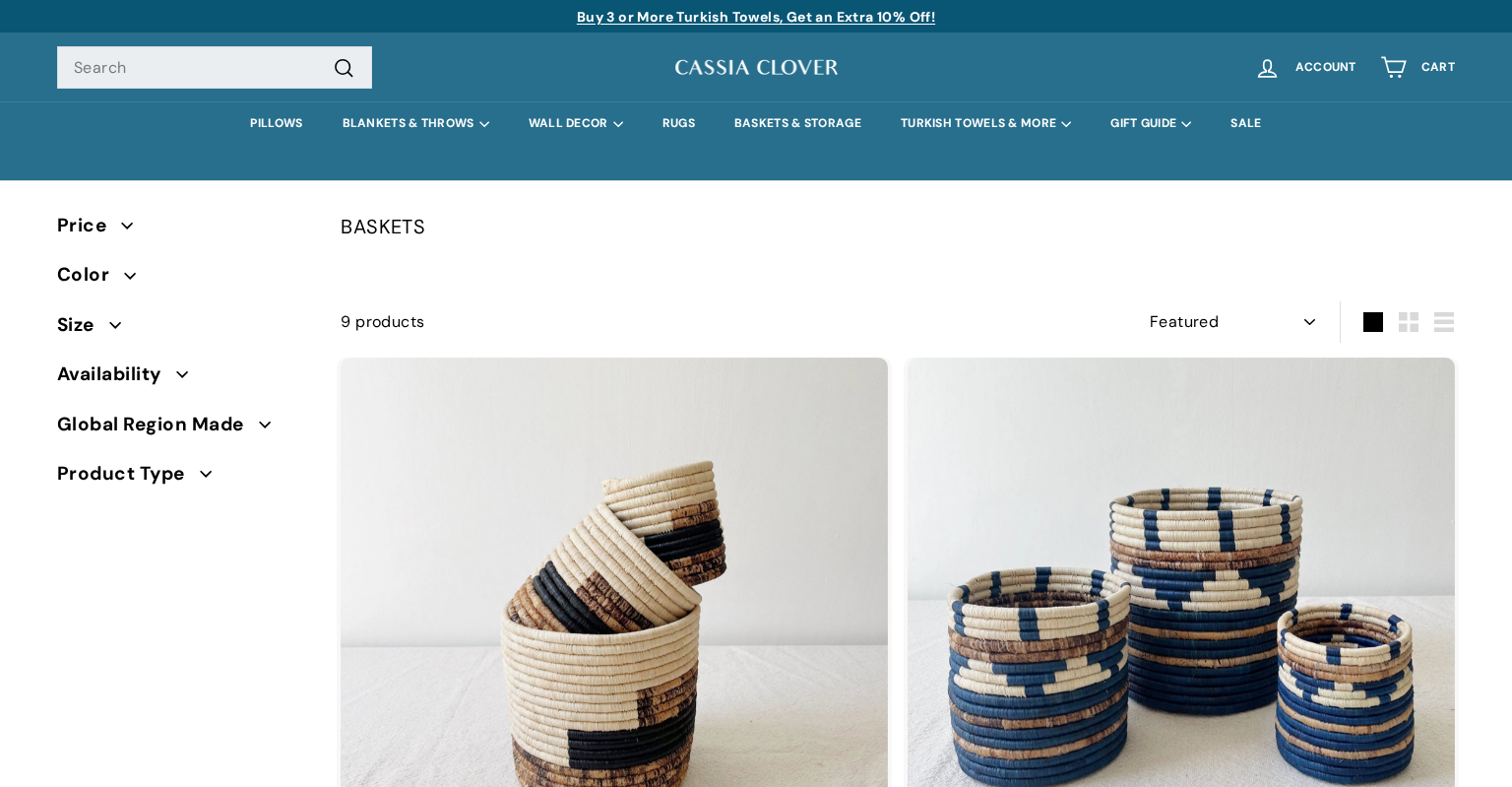 select on "manual" 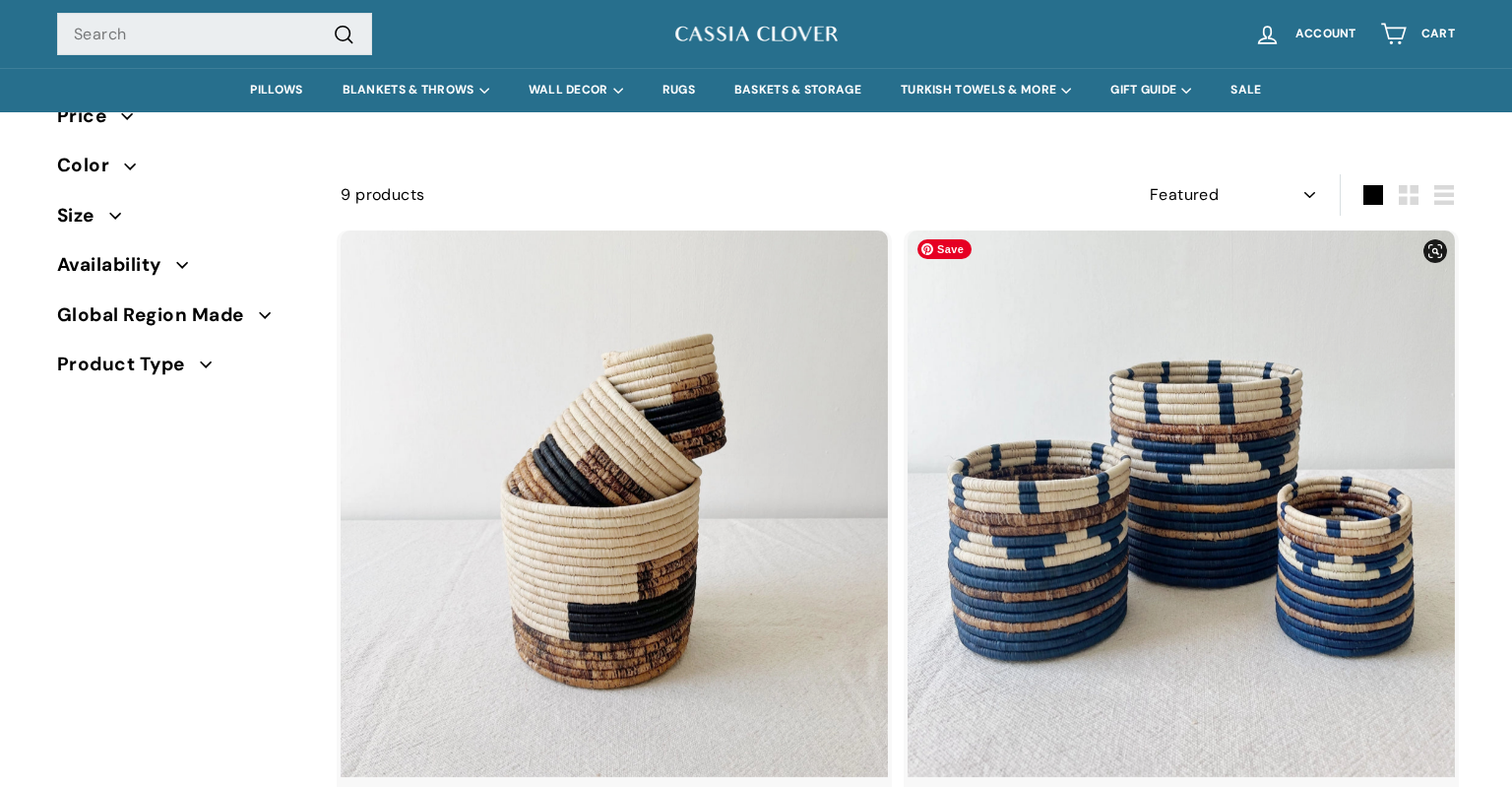 scroll, scrollTop: 0, scrollLeft: 0, axis: both 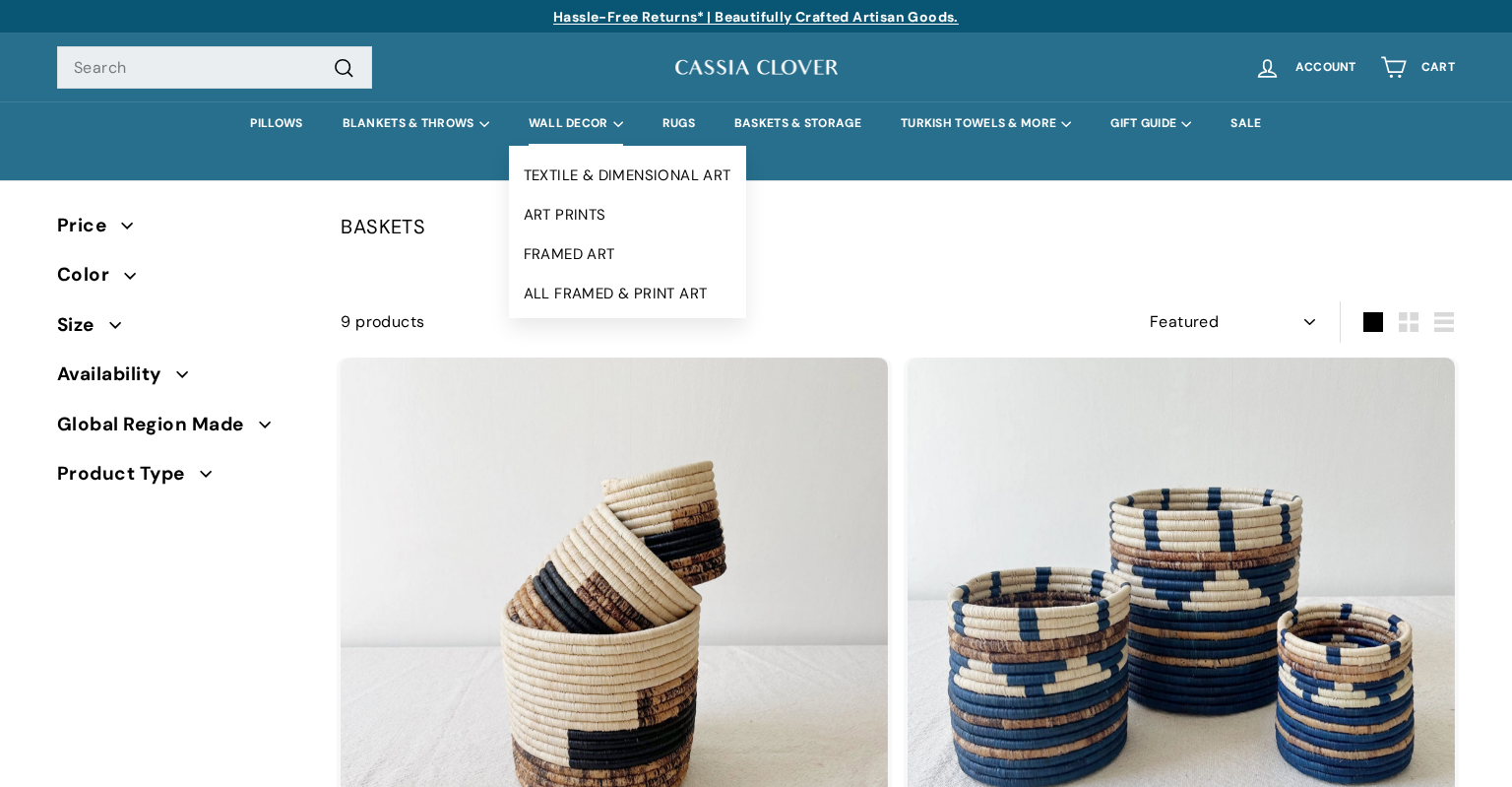 click on "WALL DECOR" at bounding box center [576, 123] 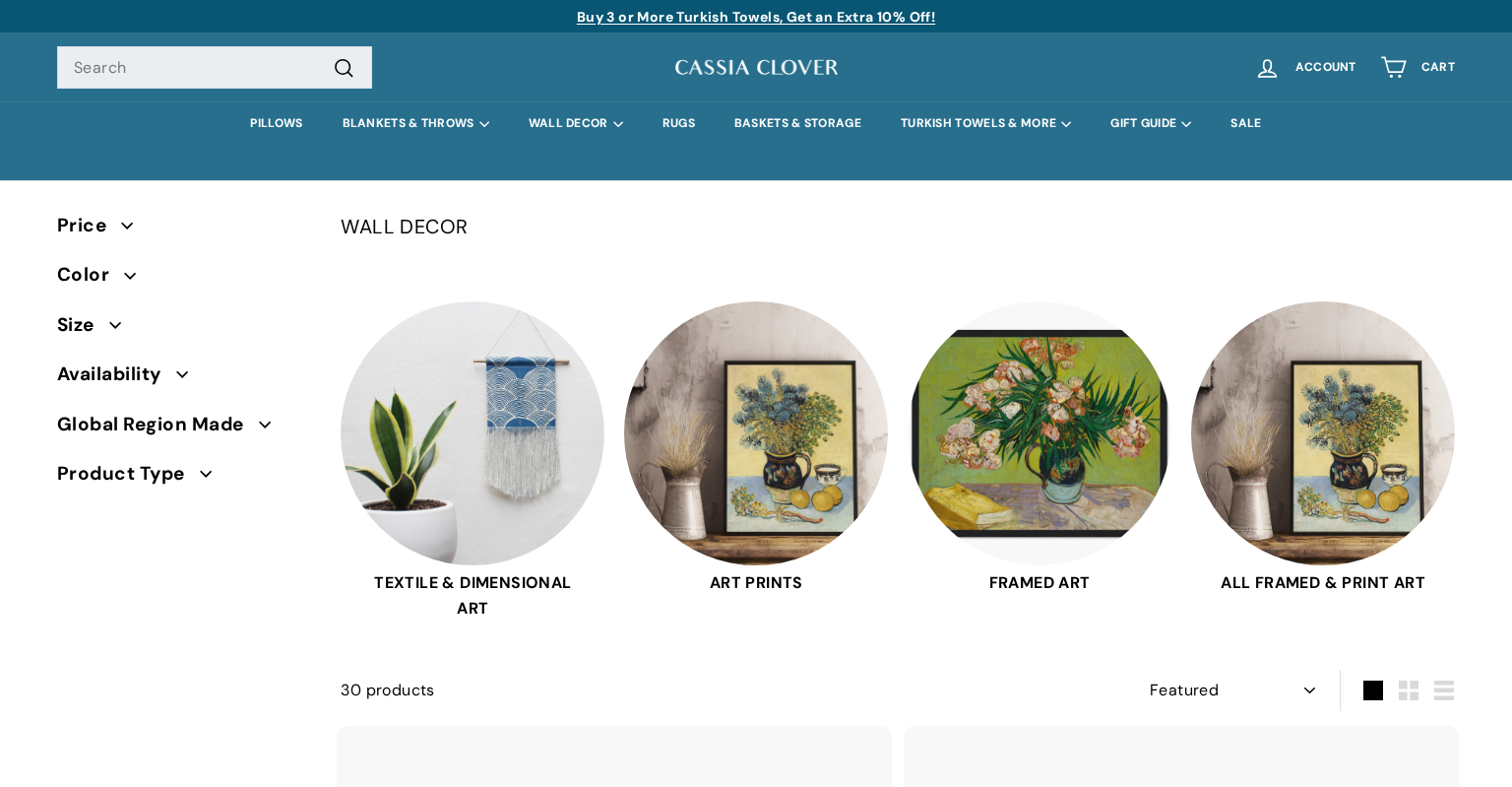 select on "manual" 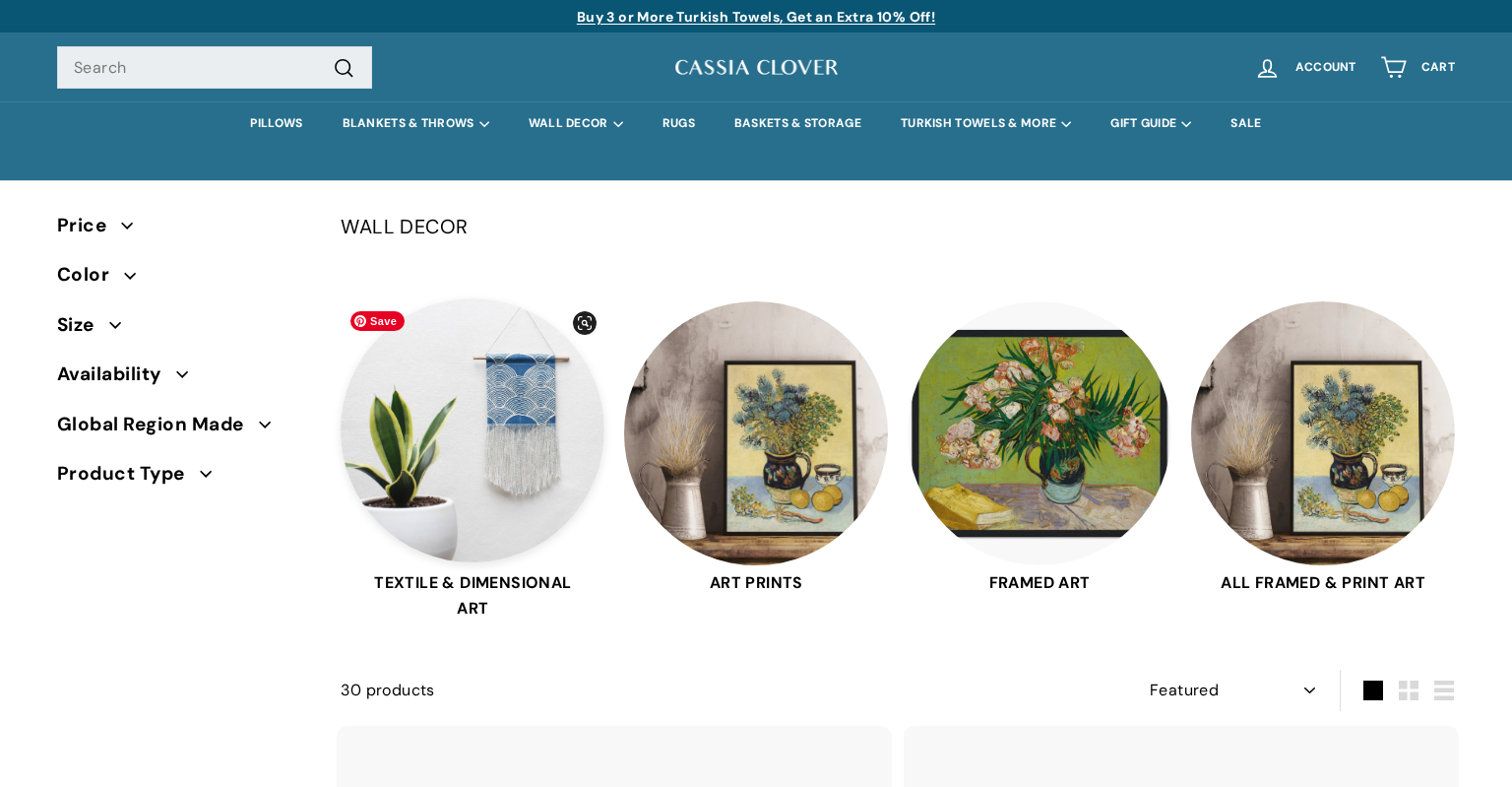 click at bounding box center [472, 430] 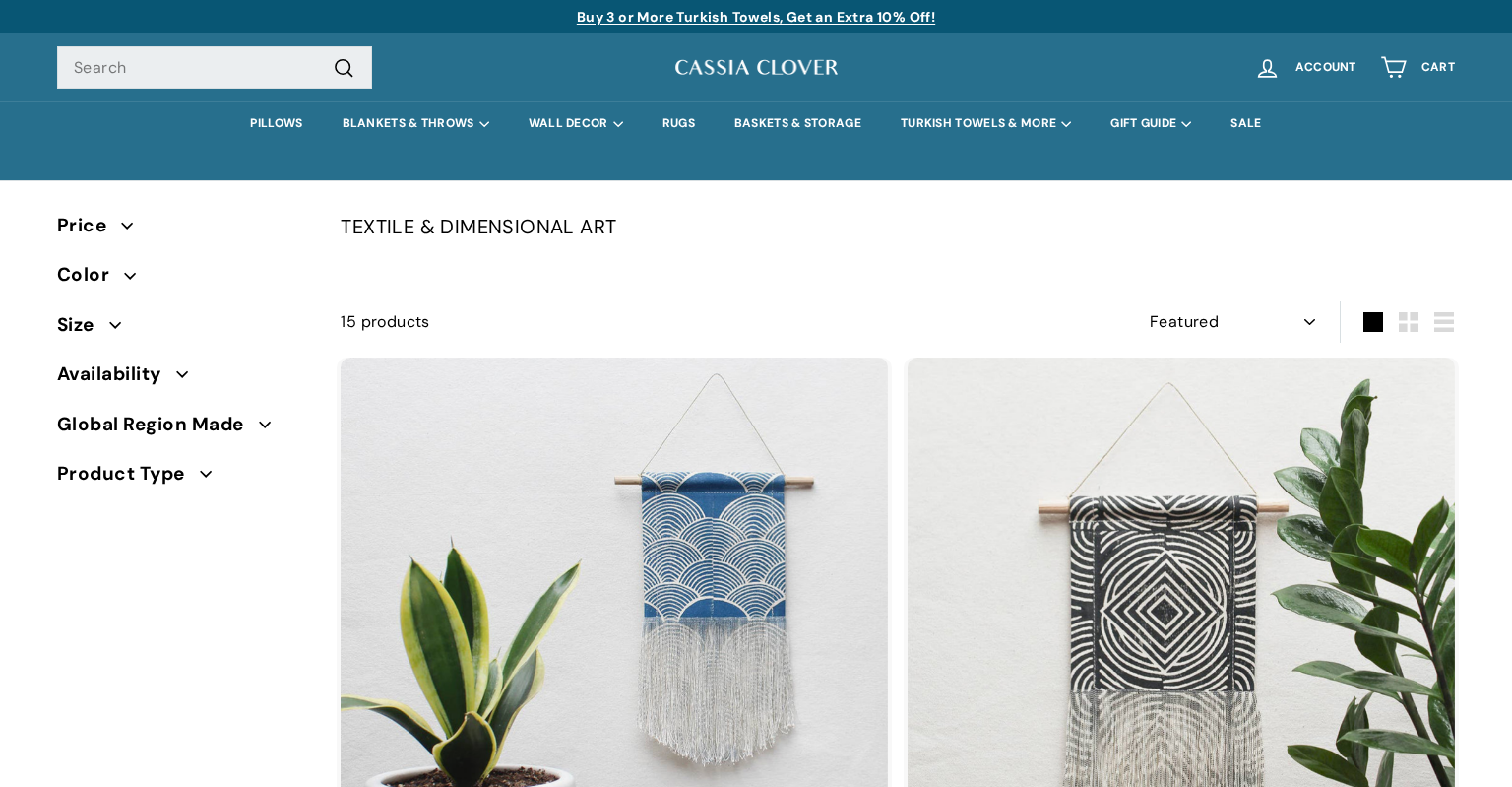 select on "manual" 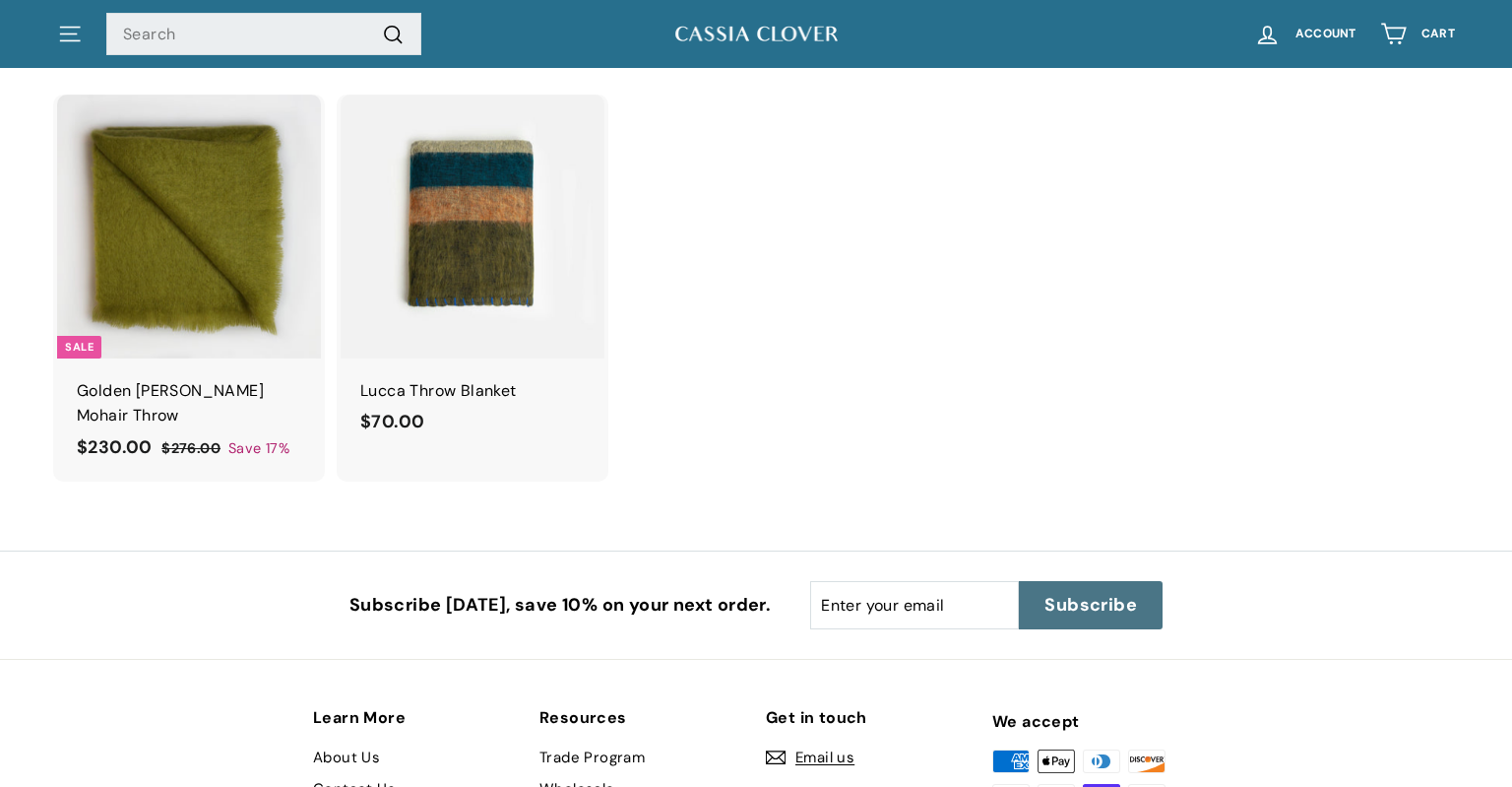 scroll, scrollTop: 6174, scrollLeft: 0, axis: vertical 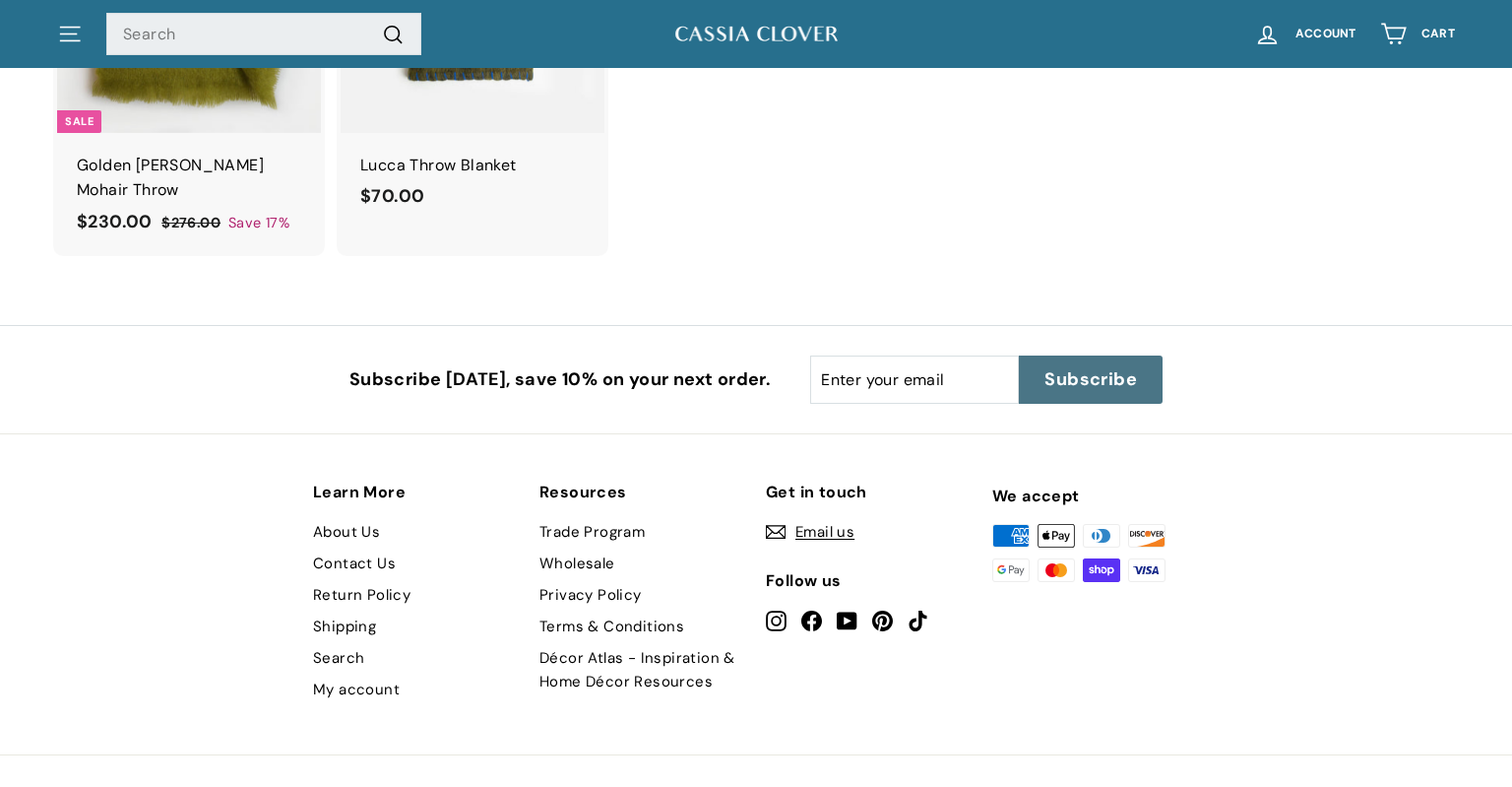 click on "About Us" at bounding box center [346, 532] 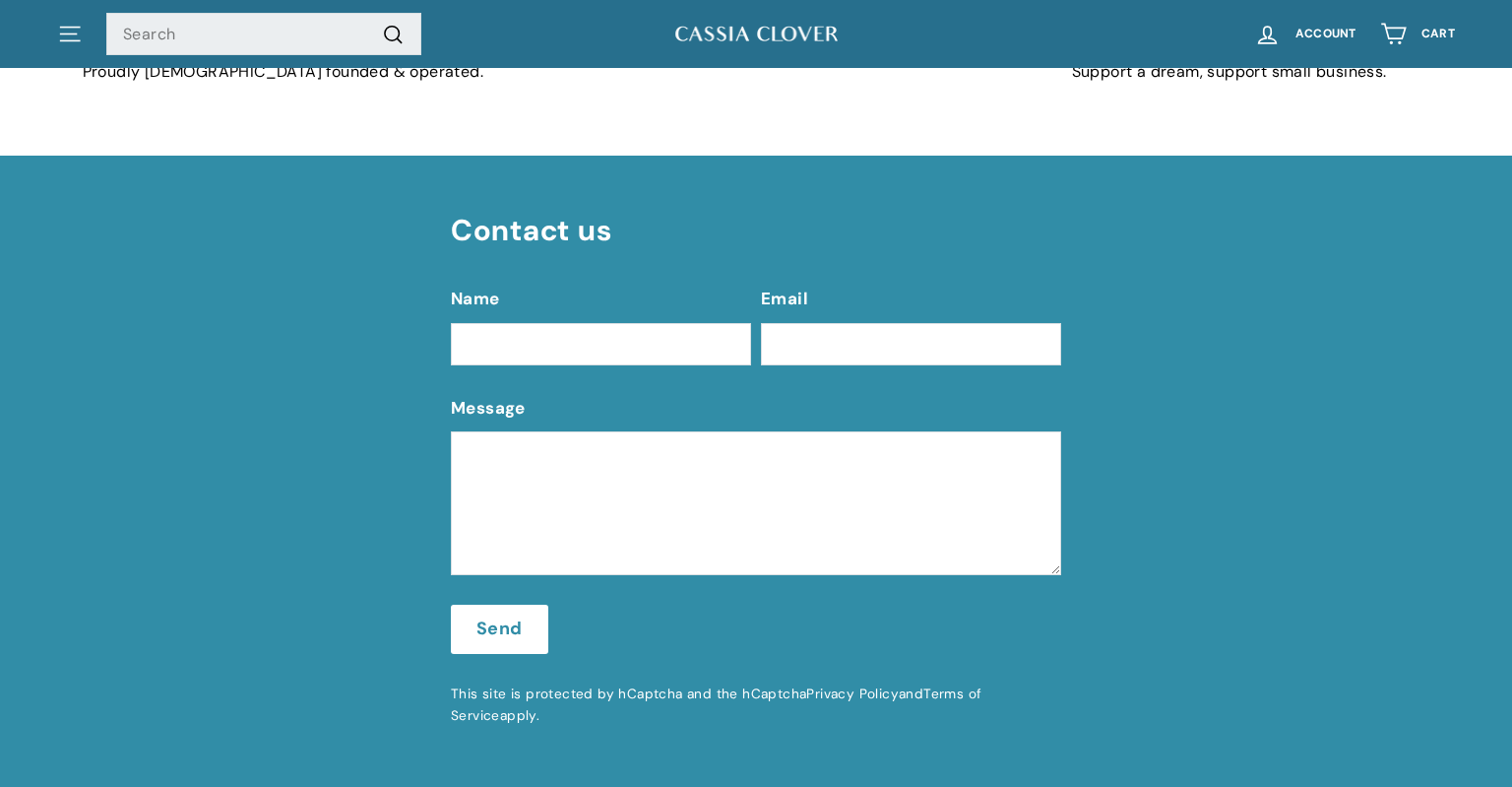 scroll, scrollTop: 2600, scrollLeft: 0, axis: vertical 